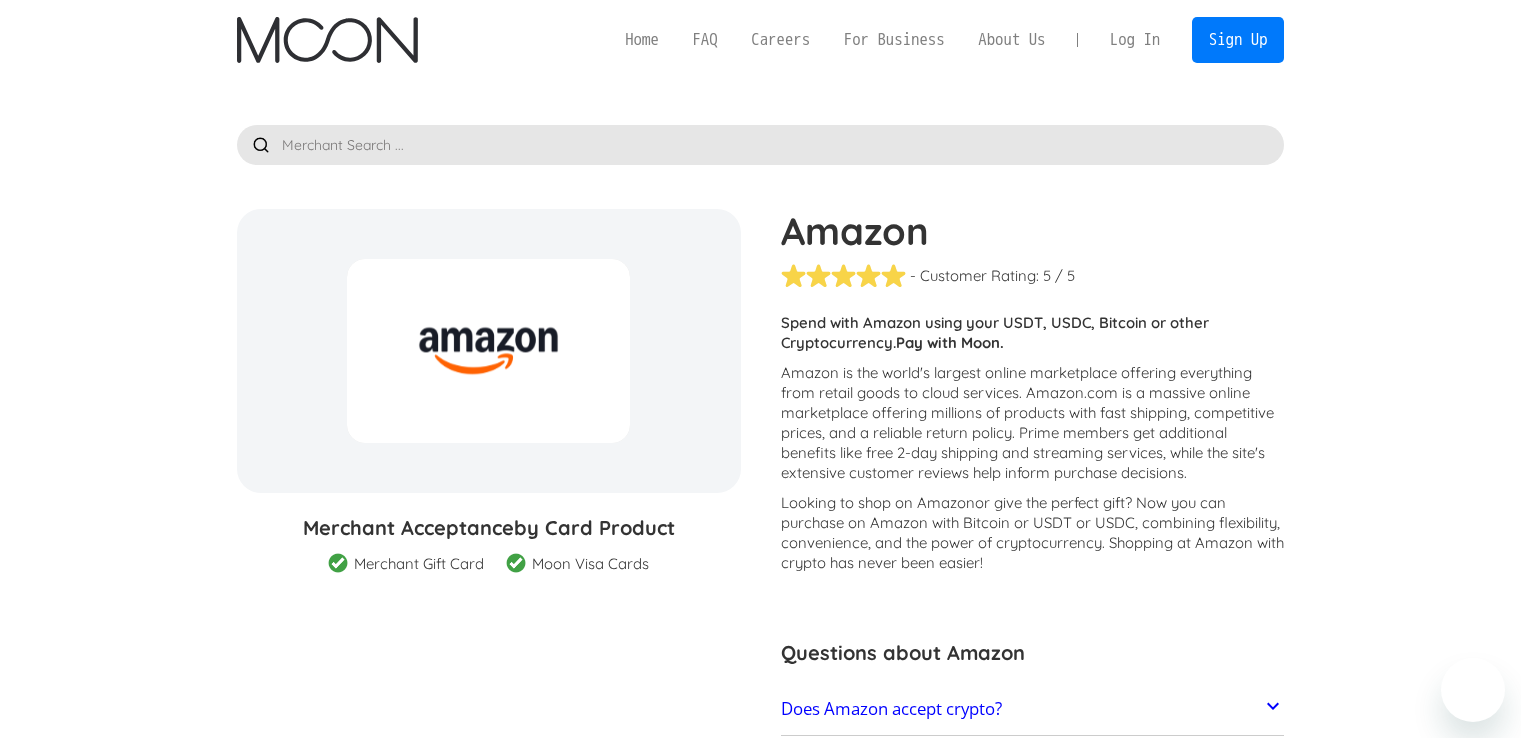 scroll, scrollTop: 0, scrollLeft: 0, axis: both 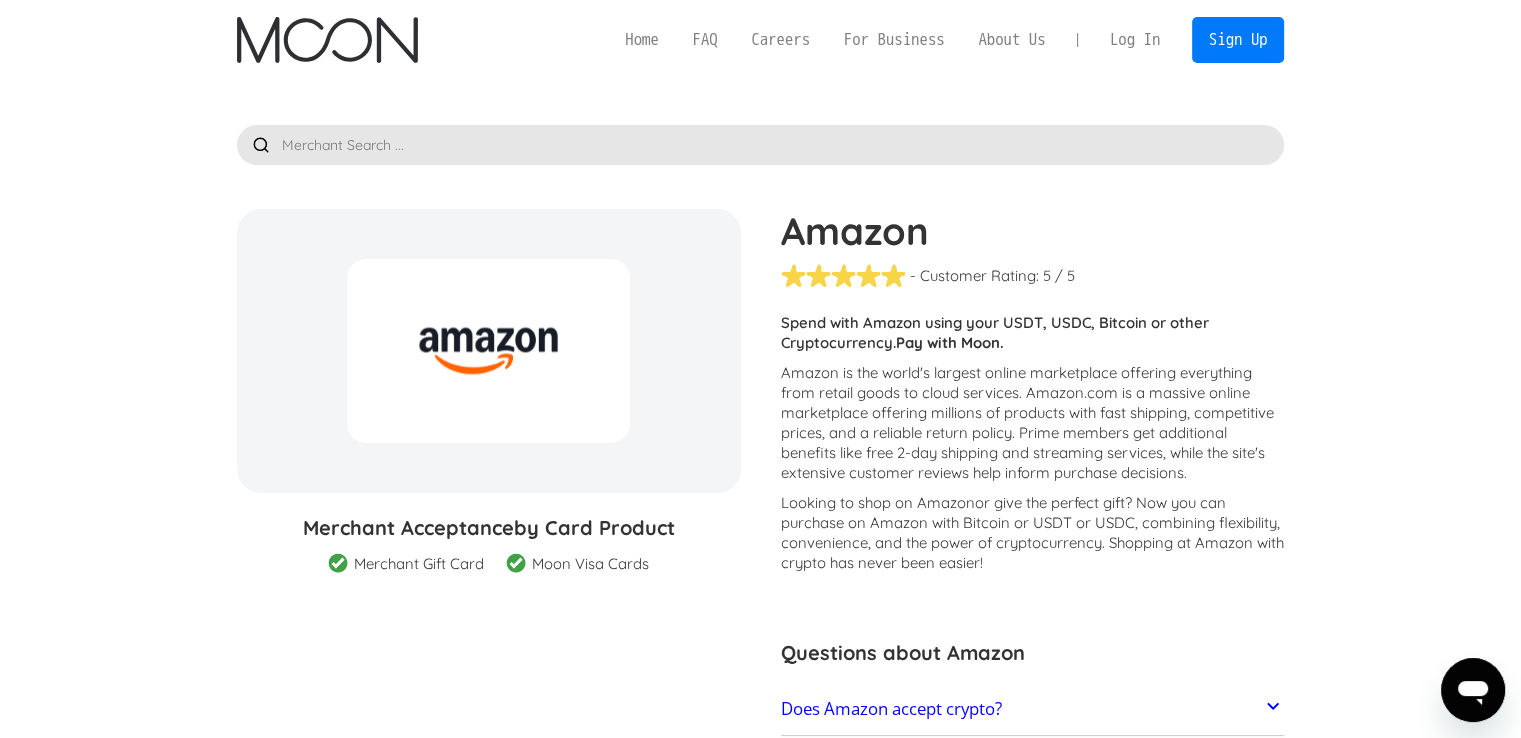 click at bounding box center (761, 122) 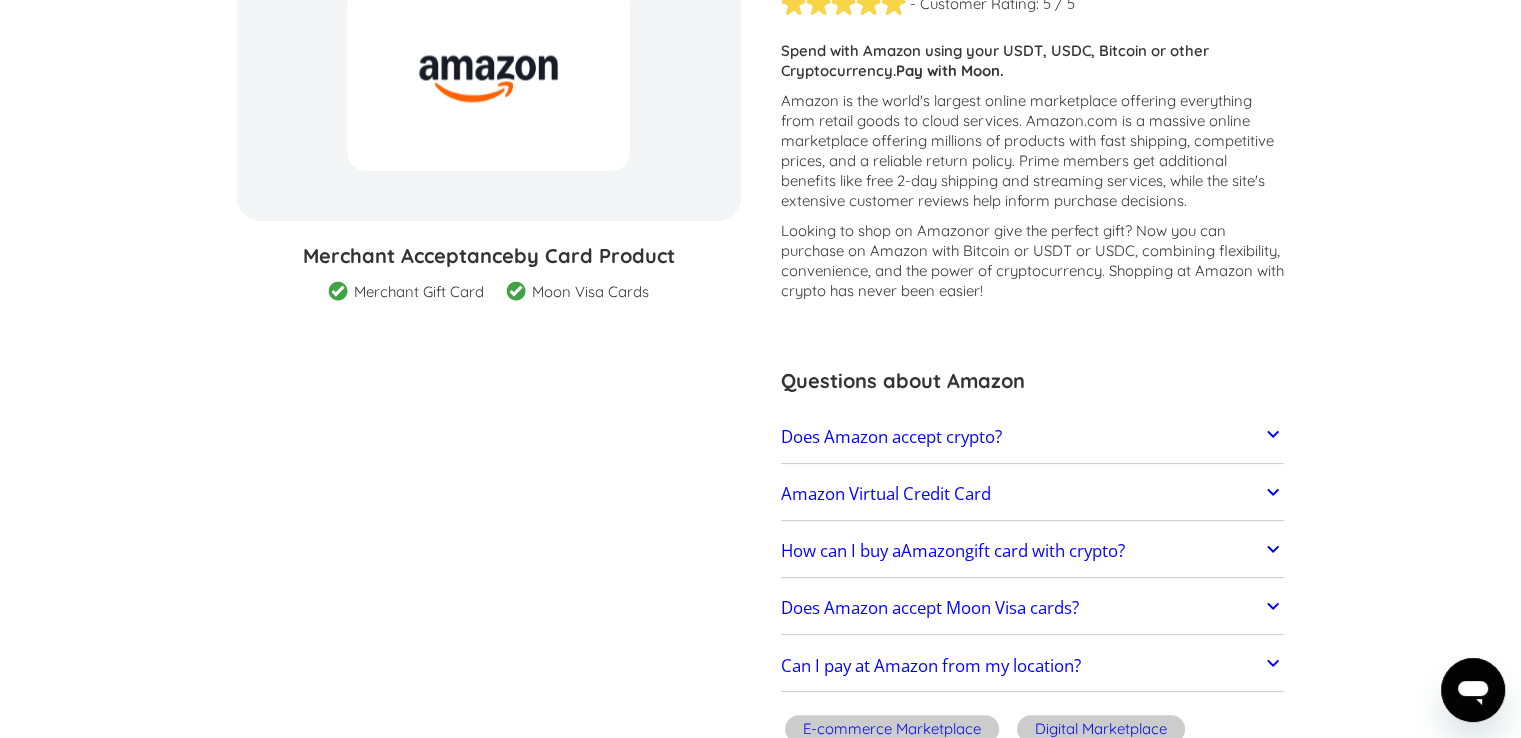 scroll, scrollTop: 0, scrollLeft: 0, axis: both 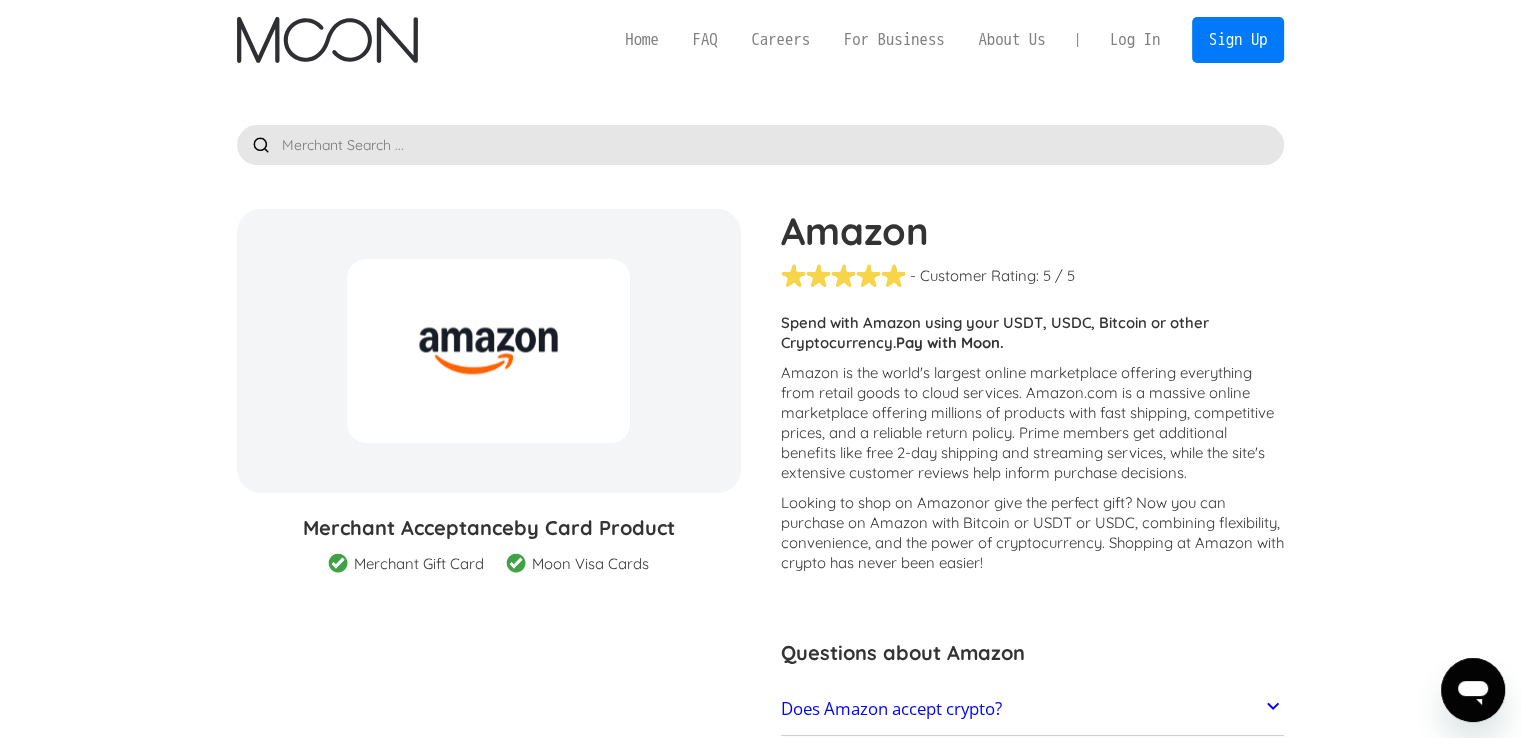 click on "Pay with Moon." at bounding box center (950, 342) 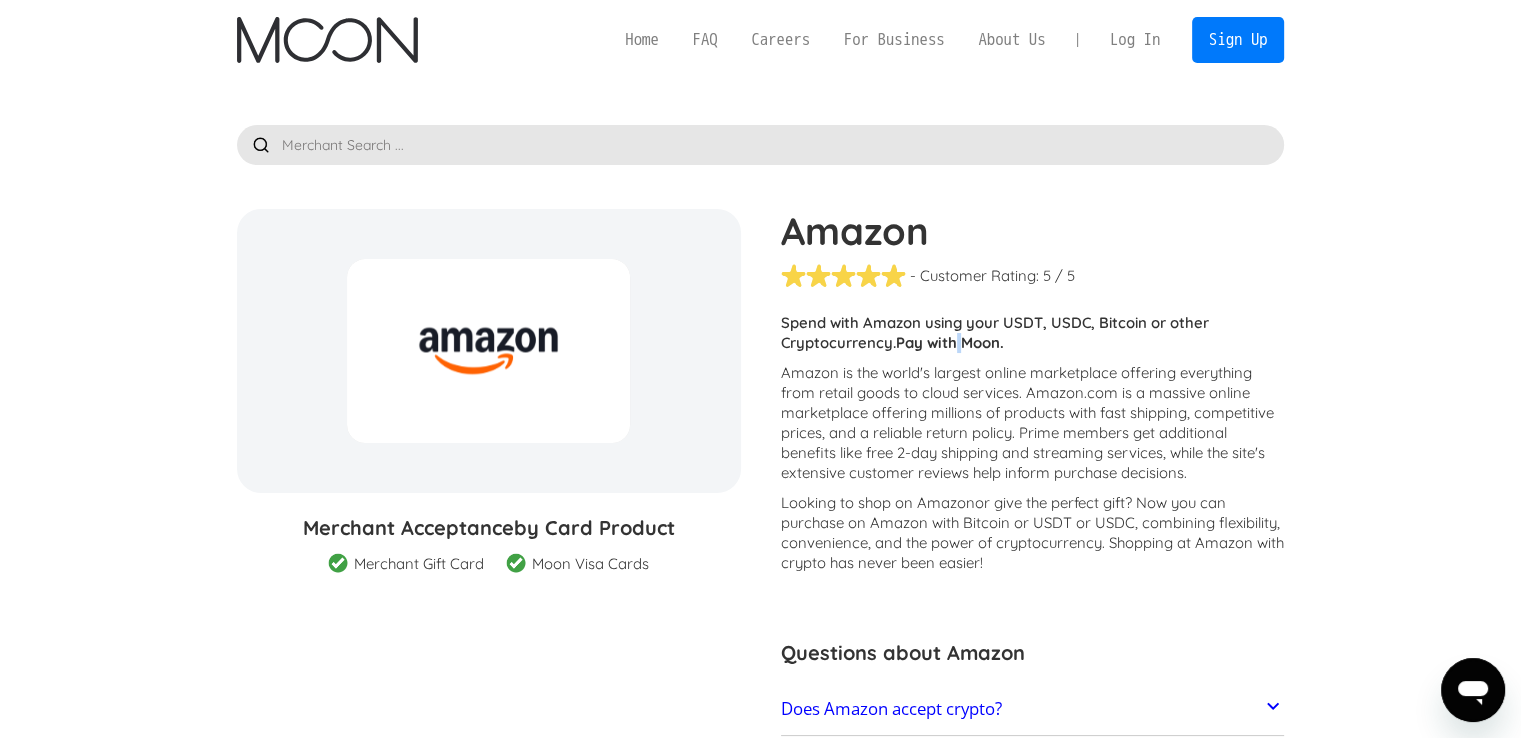 click on "Pay with Moon." at bounding box center [950, 342] 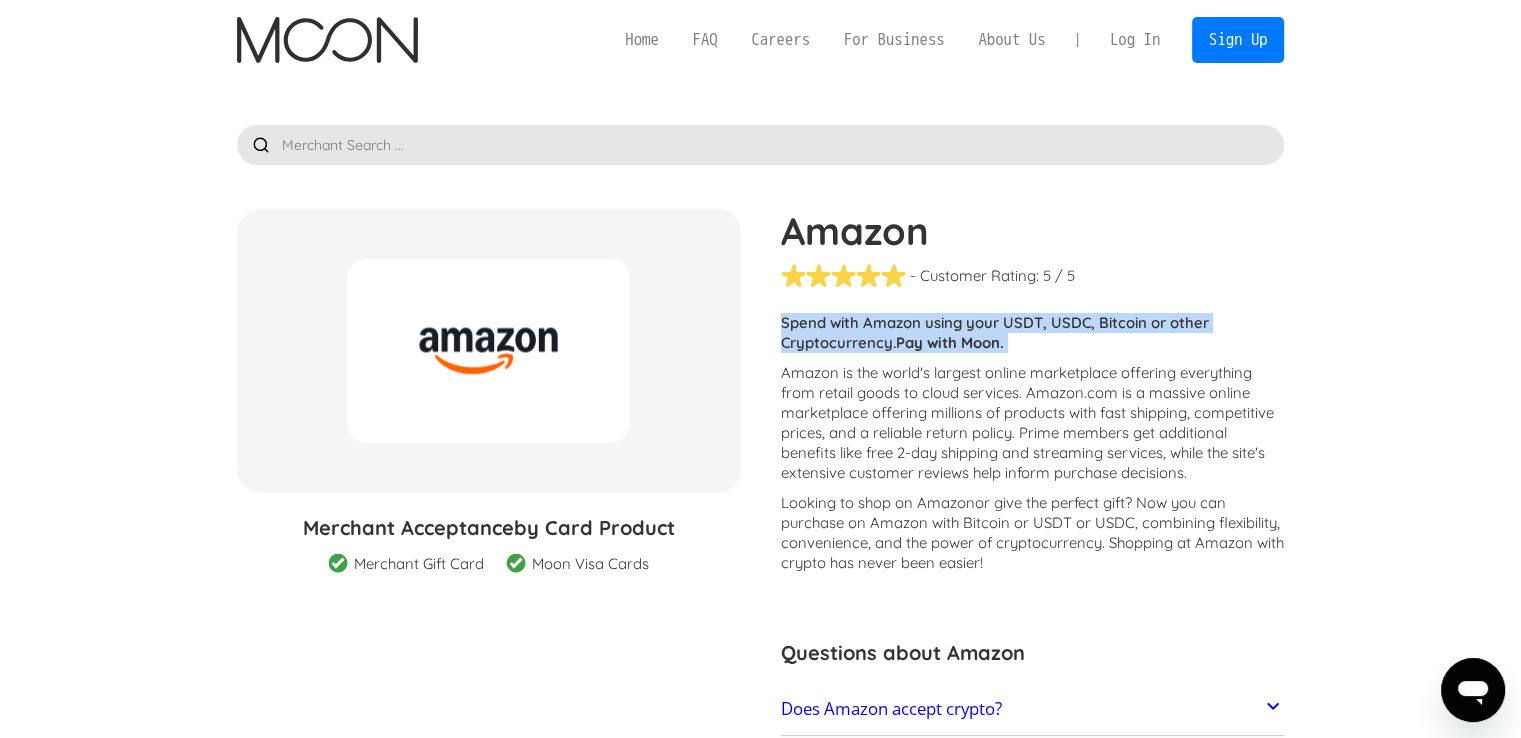 click on "Pay with Moon." at bounding box center (950, 342) 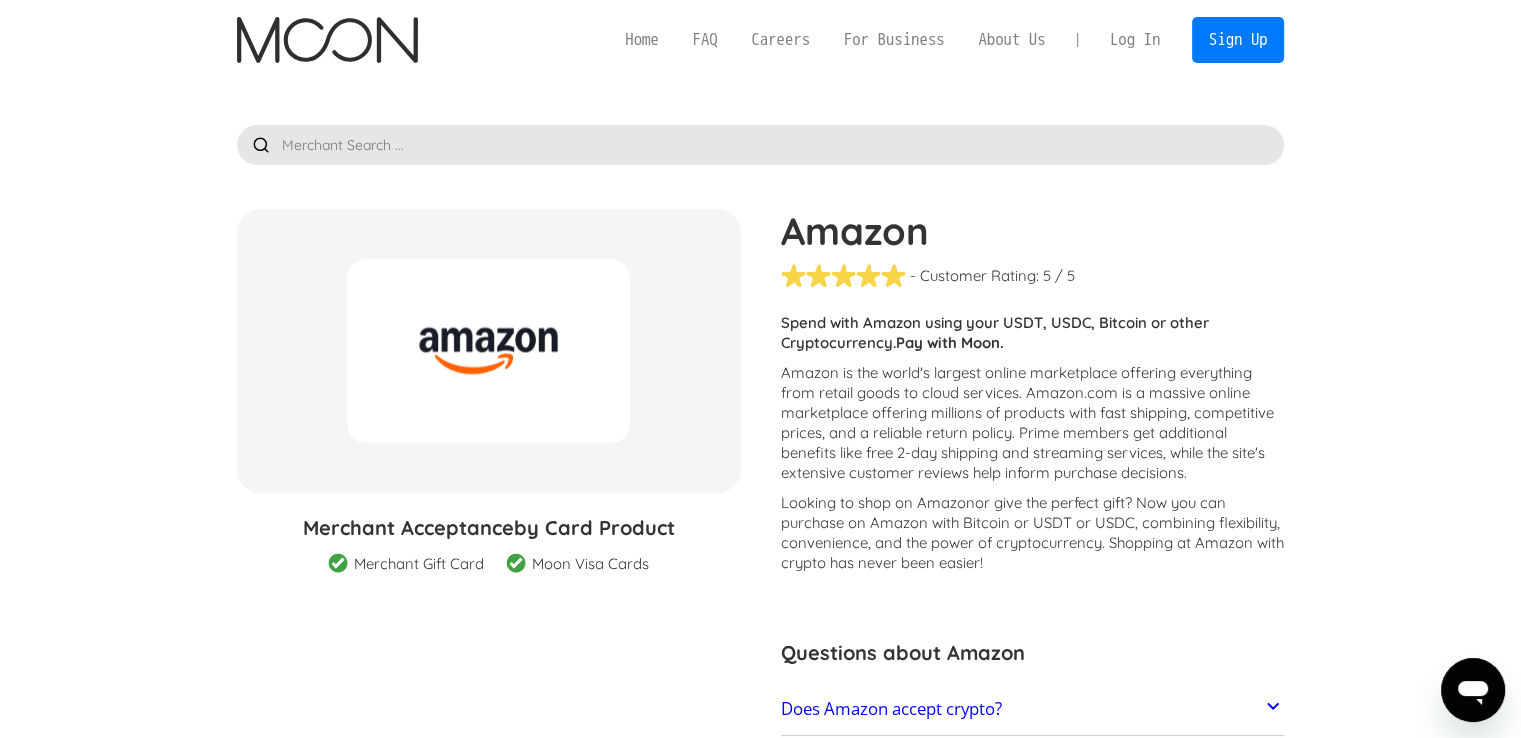 click on "Amazon is the world's largest online marketplace offering everything from retail goods to cloud services. Amazon.com is a massive online marketplace offering millions of products with fast shipping, competitive prices, and a reliable return policy. Prime members get additional benefits like free 2-day shipping and streaming services, while the site's extensive customer reviews help inform purchase decisions." at bounding box center [1033, 423] 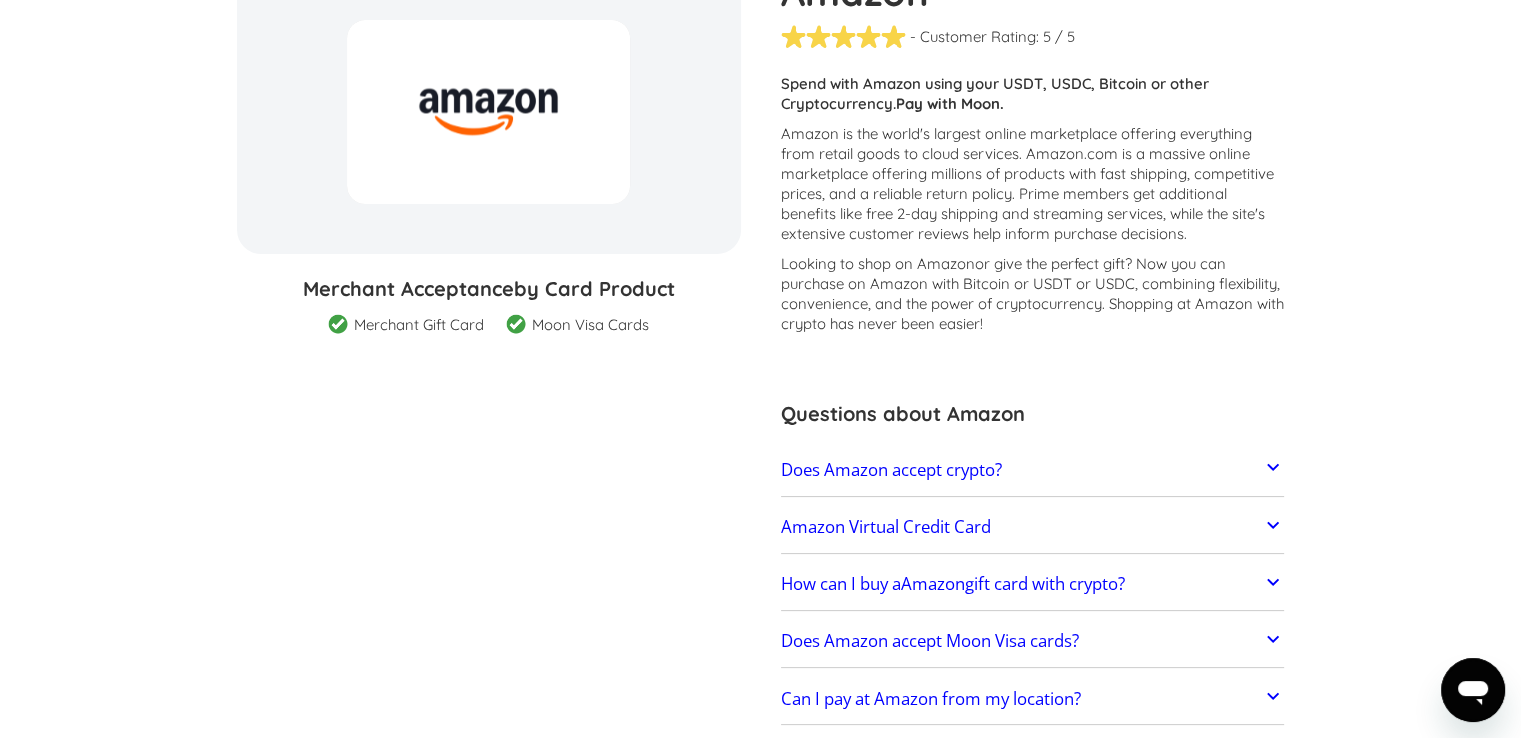 scroll, scrollTop: 500, scrollLeft: 0, axis: vertical 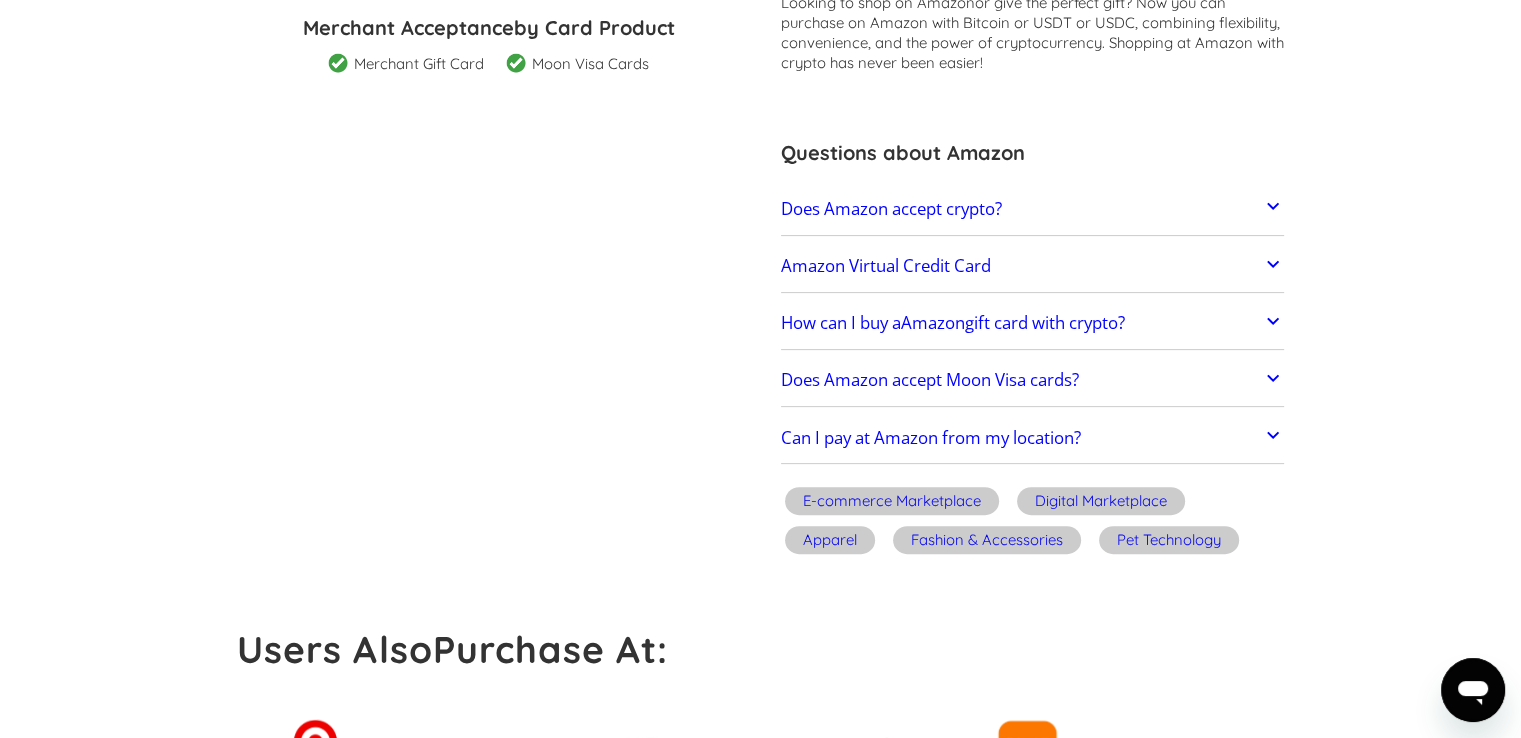 click on "Does Amazon accept Moon Visa cards?" at bounding box center (930, 380) 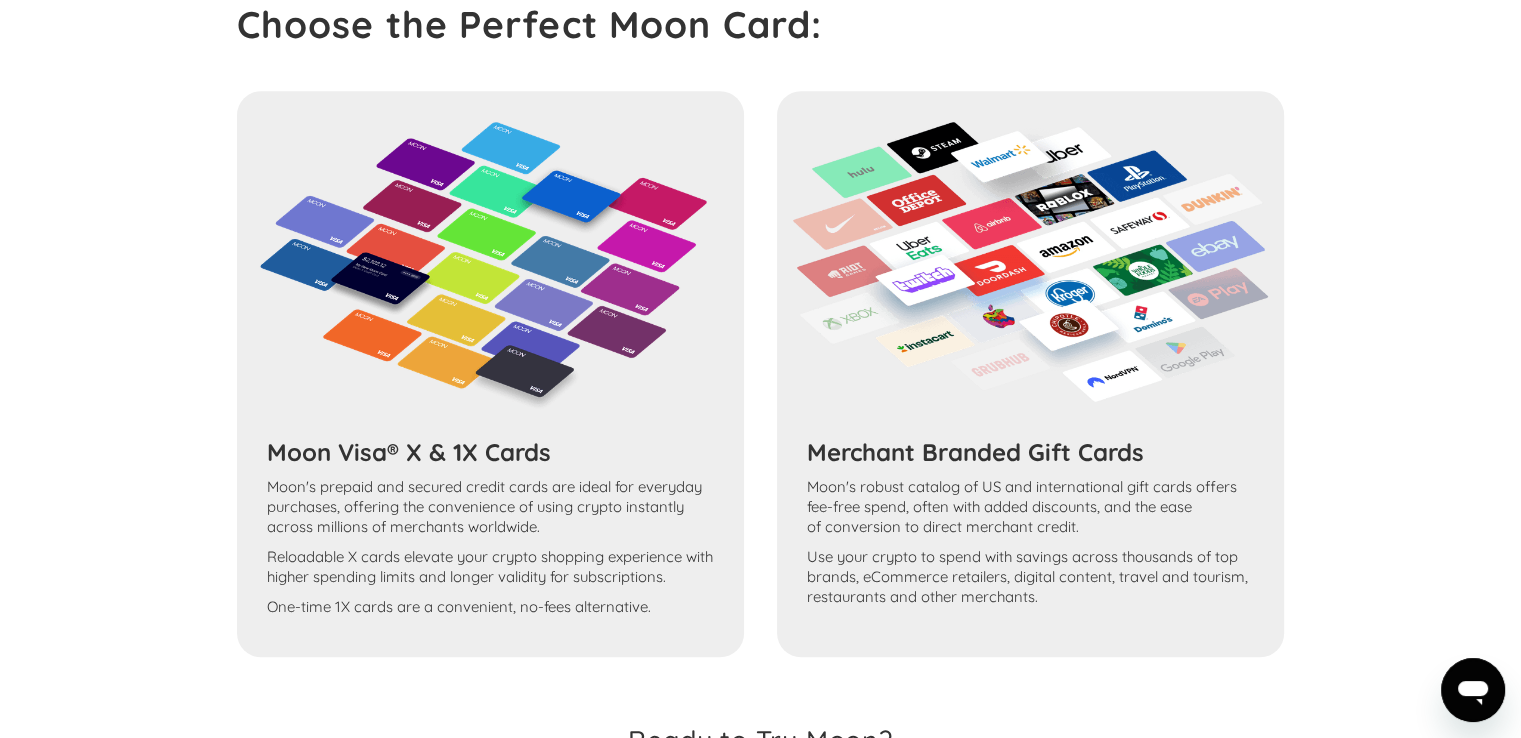 scroll, scrollTop: 1938, scrollLeft: 0, axis: vertical 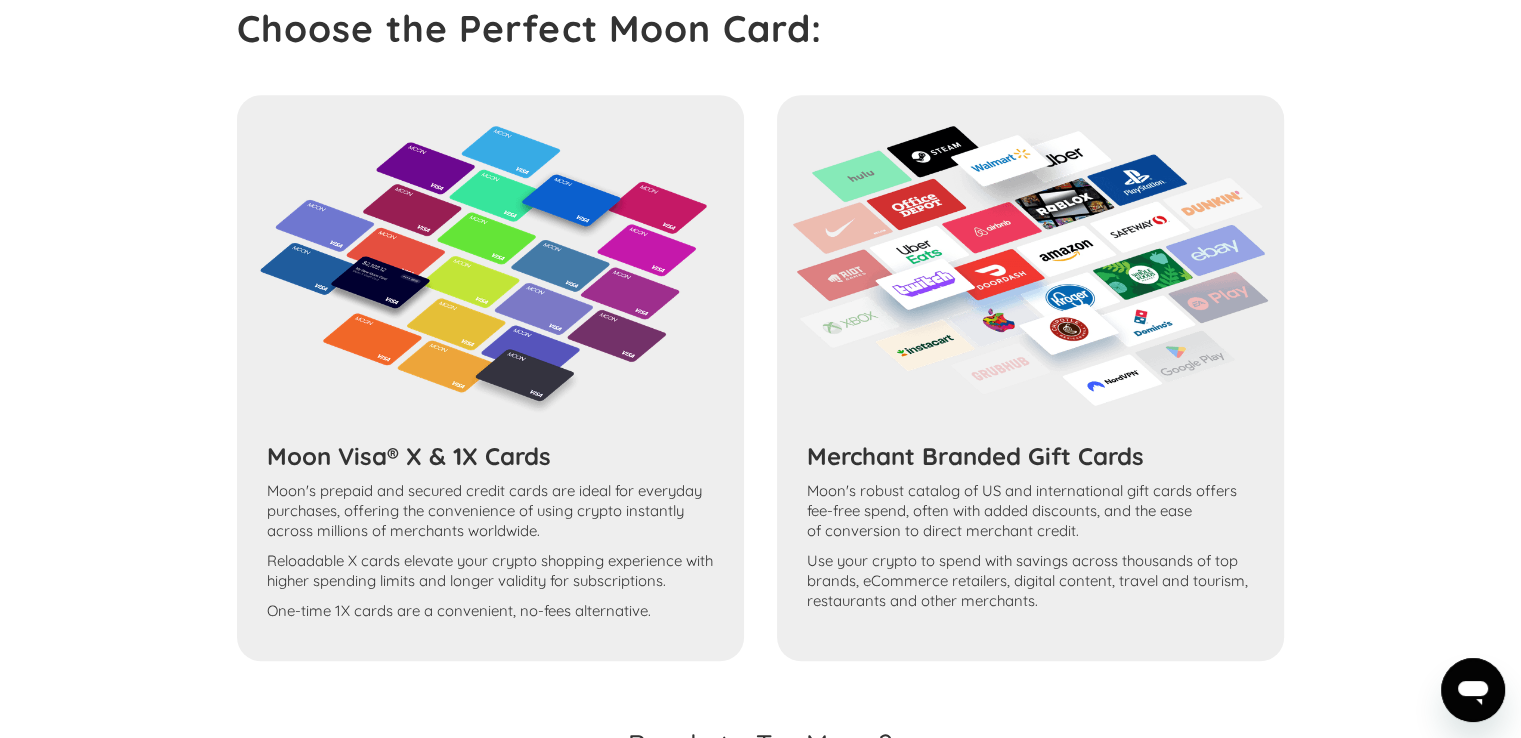 click at bounding box center (1030, 265) 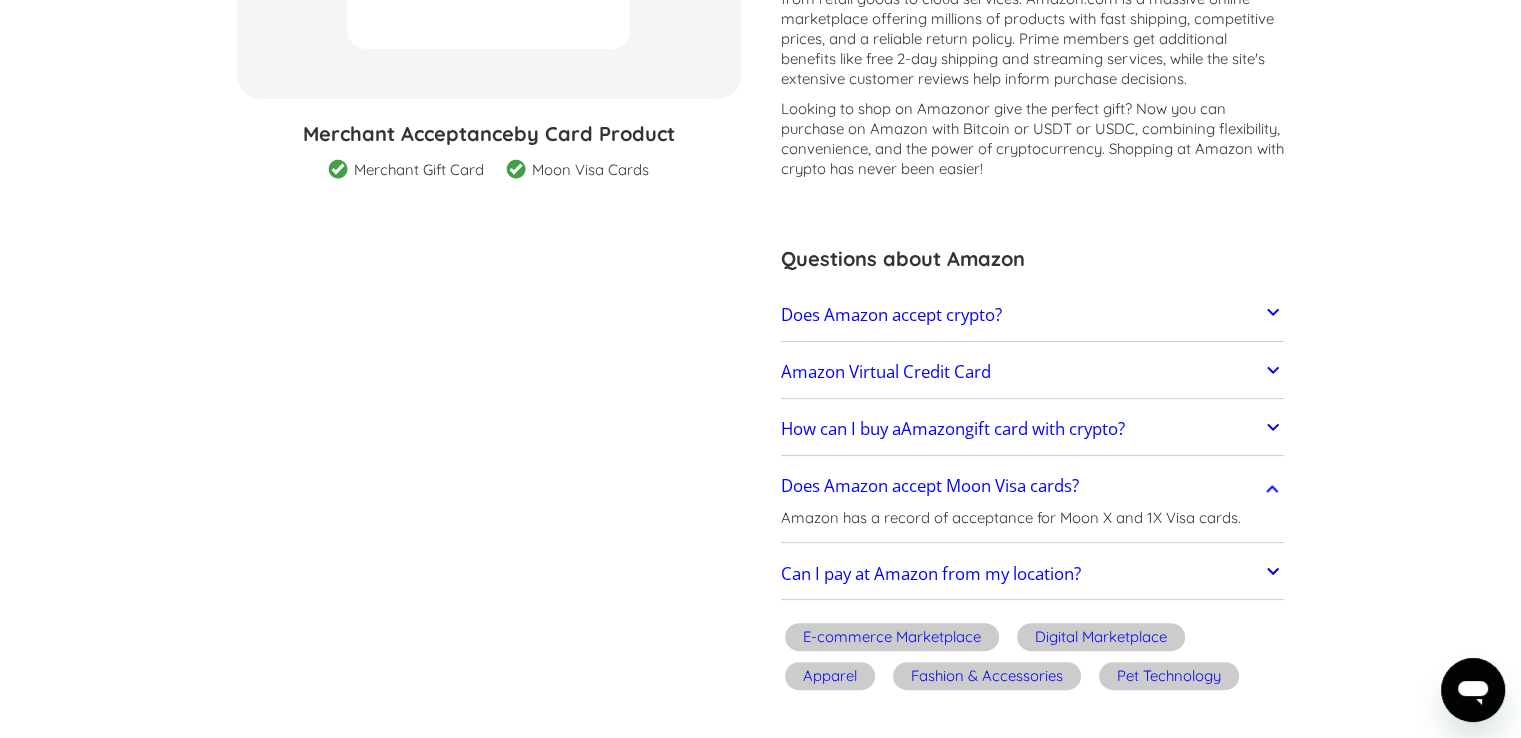 scroll, scrollTop: 238, scrollLeft: 0, axis: vertical 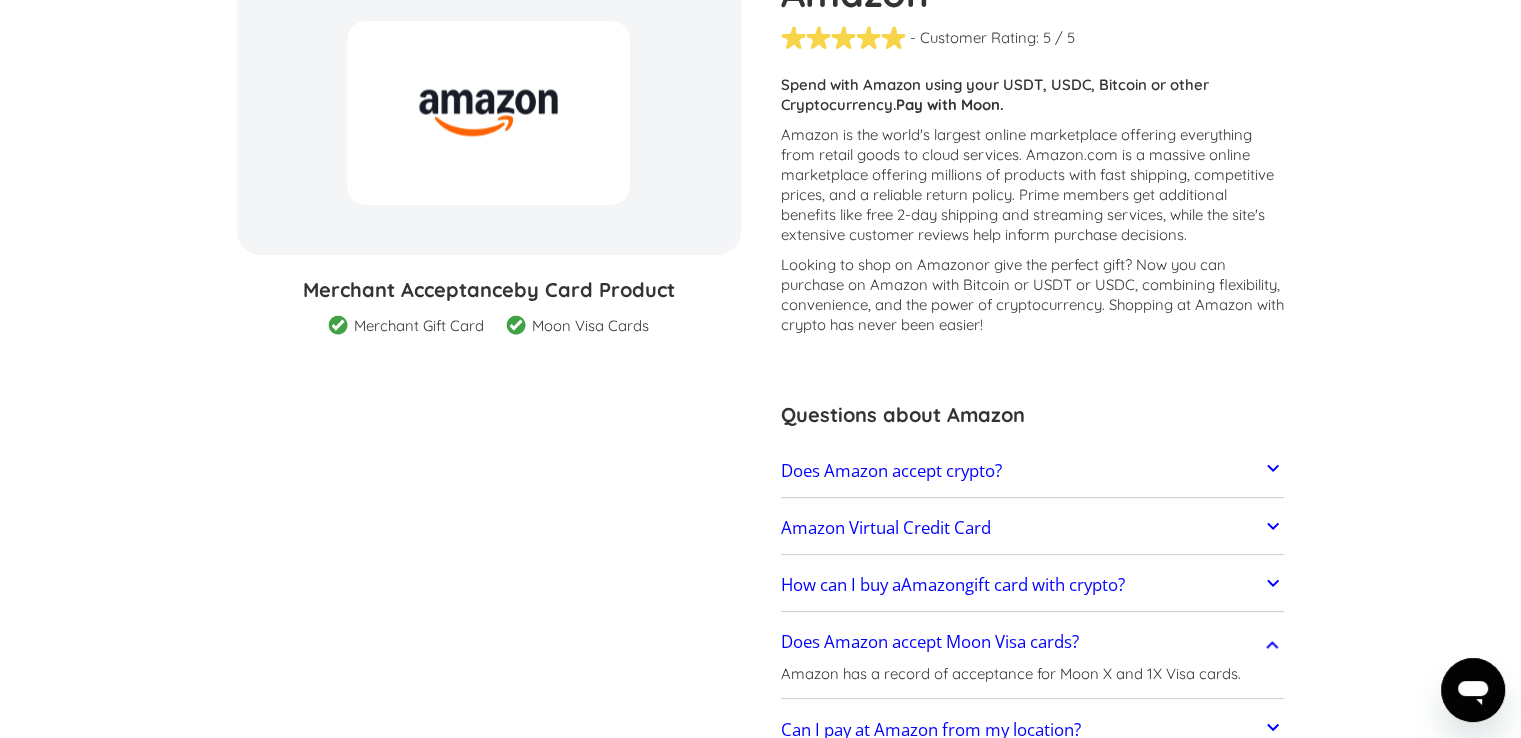 click on "Amazon is the world's largest online marketplace offering everything from retail goods to cloud services. Amazon.com is a massive online marketplace offering millions of products with fast shipping, competitive prices, and a reliable return policy. Prime members get additional benefits like free 2-day shipping and streaming services, while the site's extensive customer reviews help inform purchase decisions." at bounding box center [1033, 185] 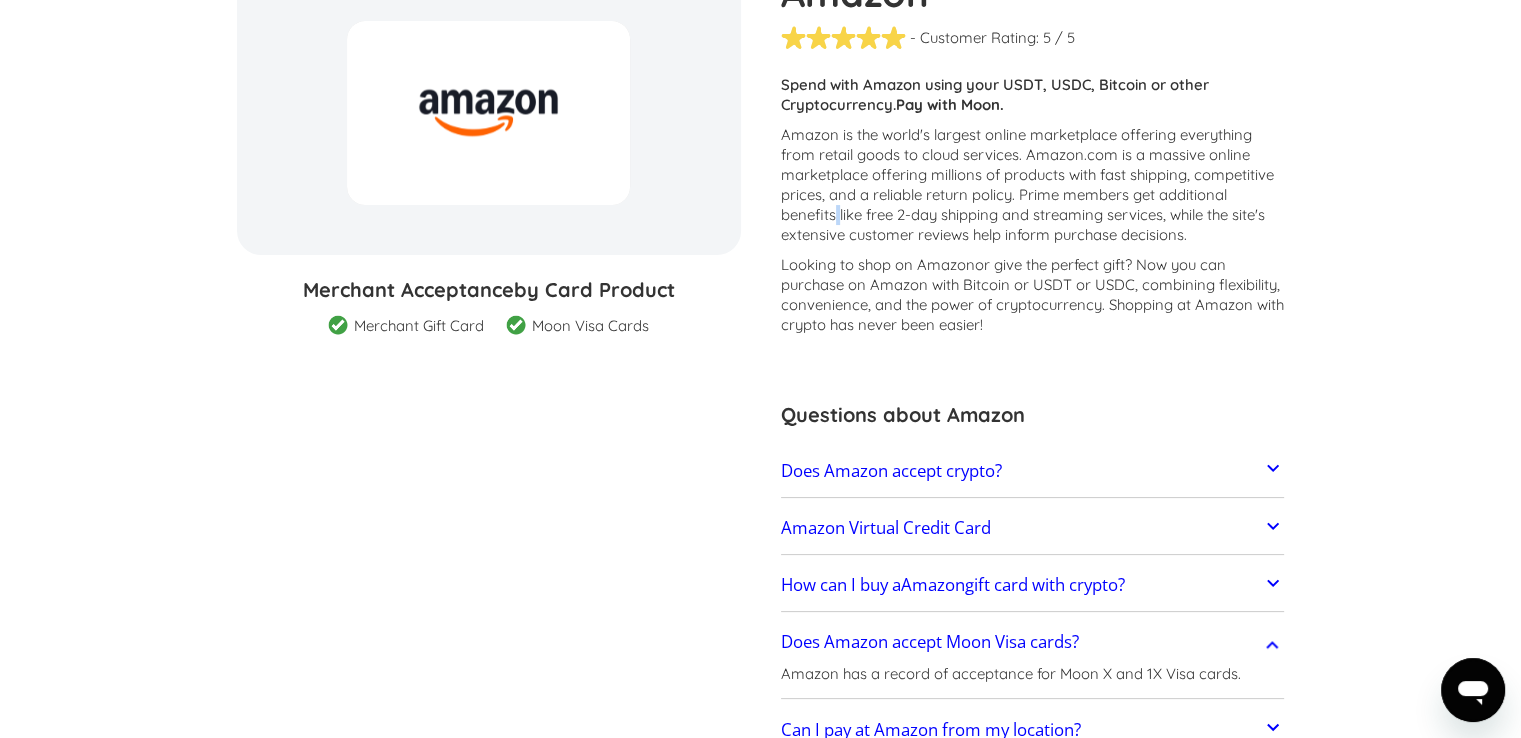 click on "Amazon is the world's largest online marketplace offering everything from retail goods to cloud services. Amazon.com is a massive online marketplace offering millions of products with fast shipping, competitive prices, and a reliable return policy. Prime members get additional benefits like free 2-day shipping and streaming services, while the site's extensive customer reviews help inform purchase decisions." at bounding box center [1033, 185] 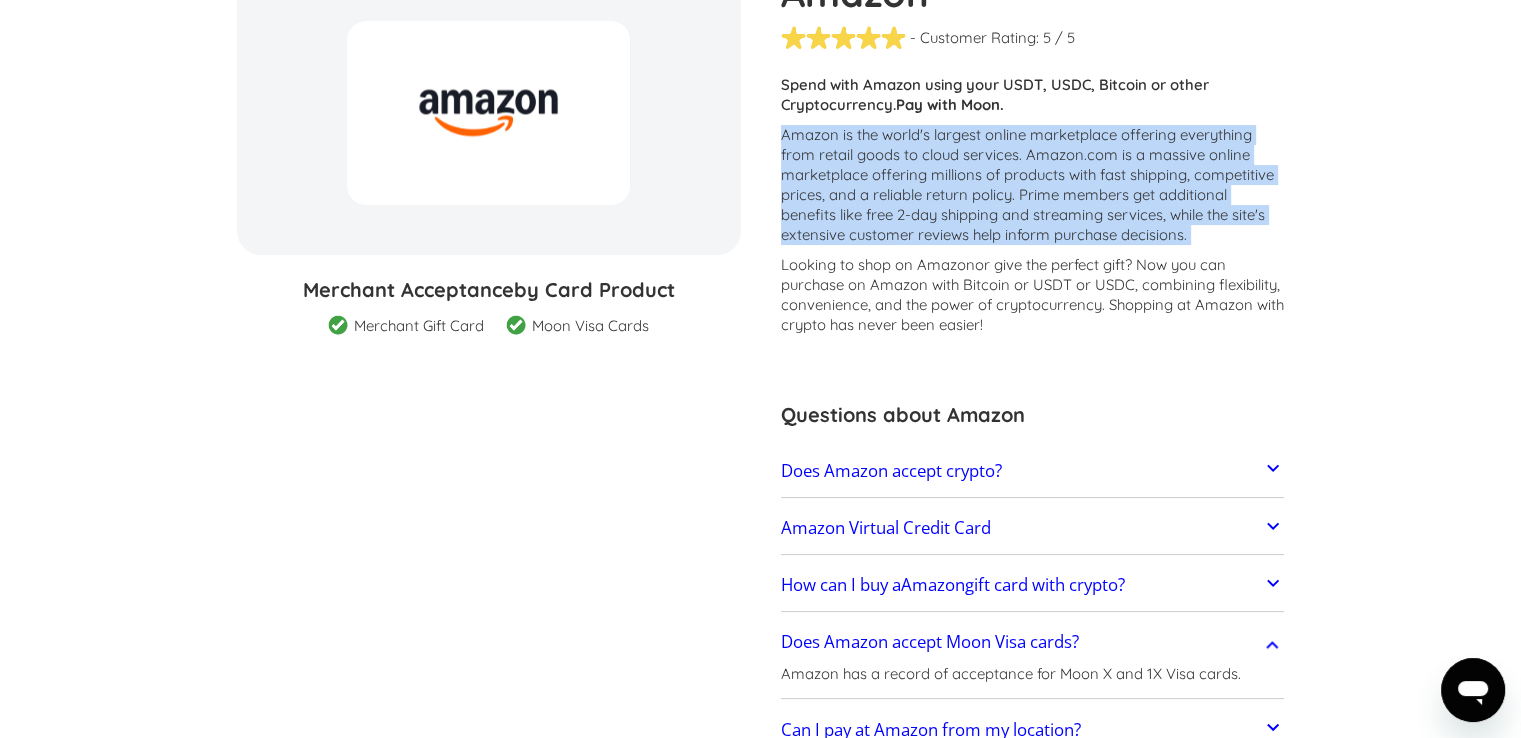 click on "Amazon is the world's largest online marketplace offering everything from retail goods to cloud services. Amazon.com is a massive online marketplace offering millions of products with fast shipping, competitive prices, and a reliable return policy. Prime members get additional benefits like free 2-day shipping and streaming services, while the site's extensive customer reviews help inform purchase decisions." at bounding box center (1033, 185) 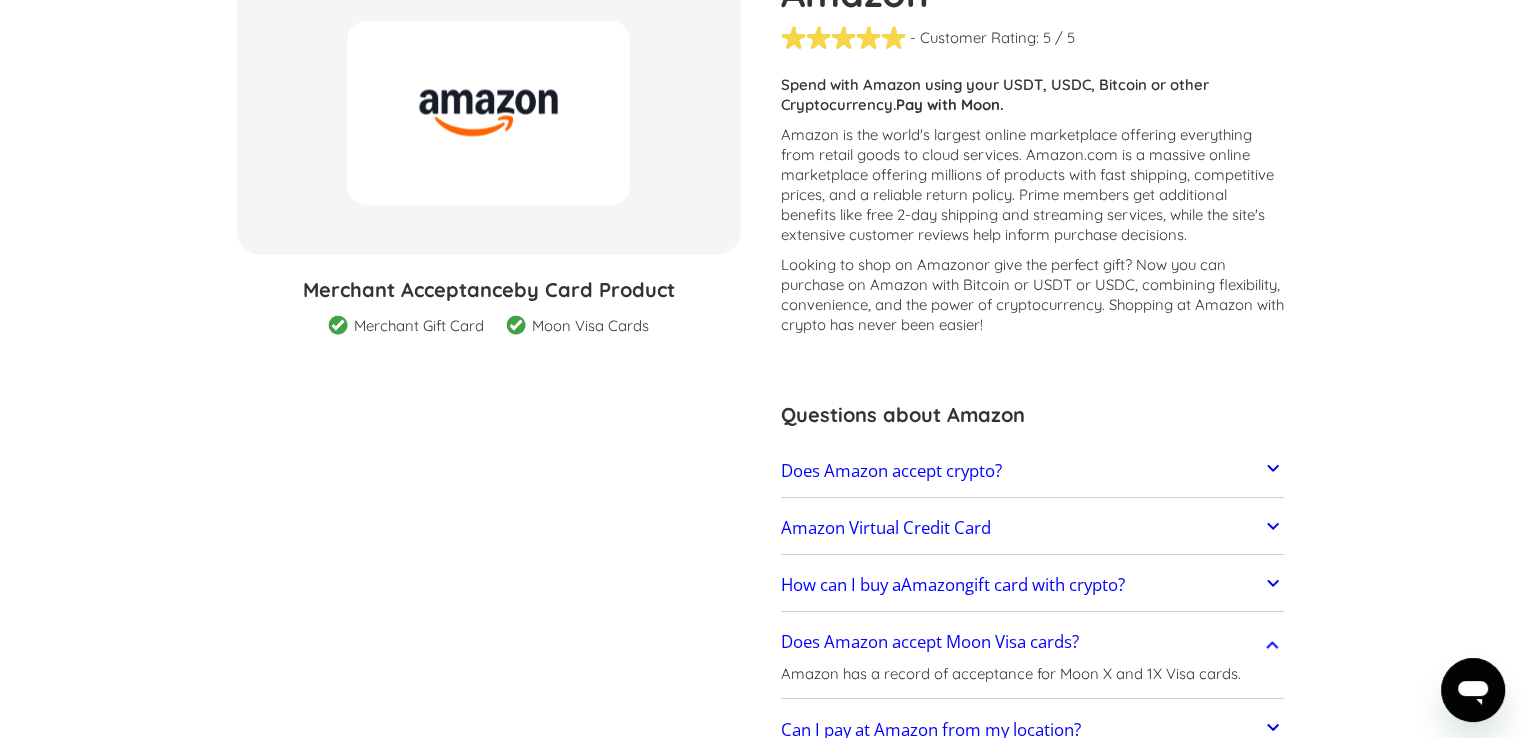click on "Looking to shop on Amazon  or give the perfect gift ? Now you can purchase on Amazon with Bitcoin or USDT or USDC, combining flexibility, convenience, and the power of cryptocurrency. Shopping at Amazon with crypto has never been easier!" at bounding box center [1033, 295] 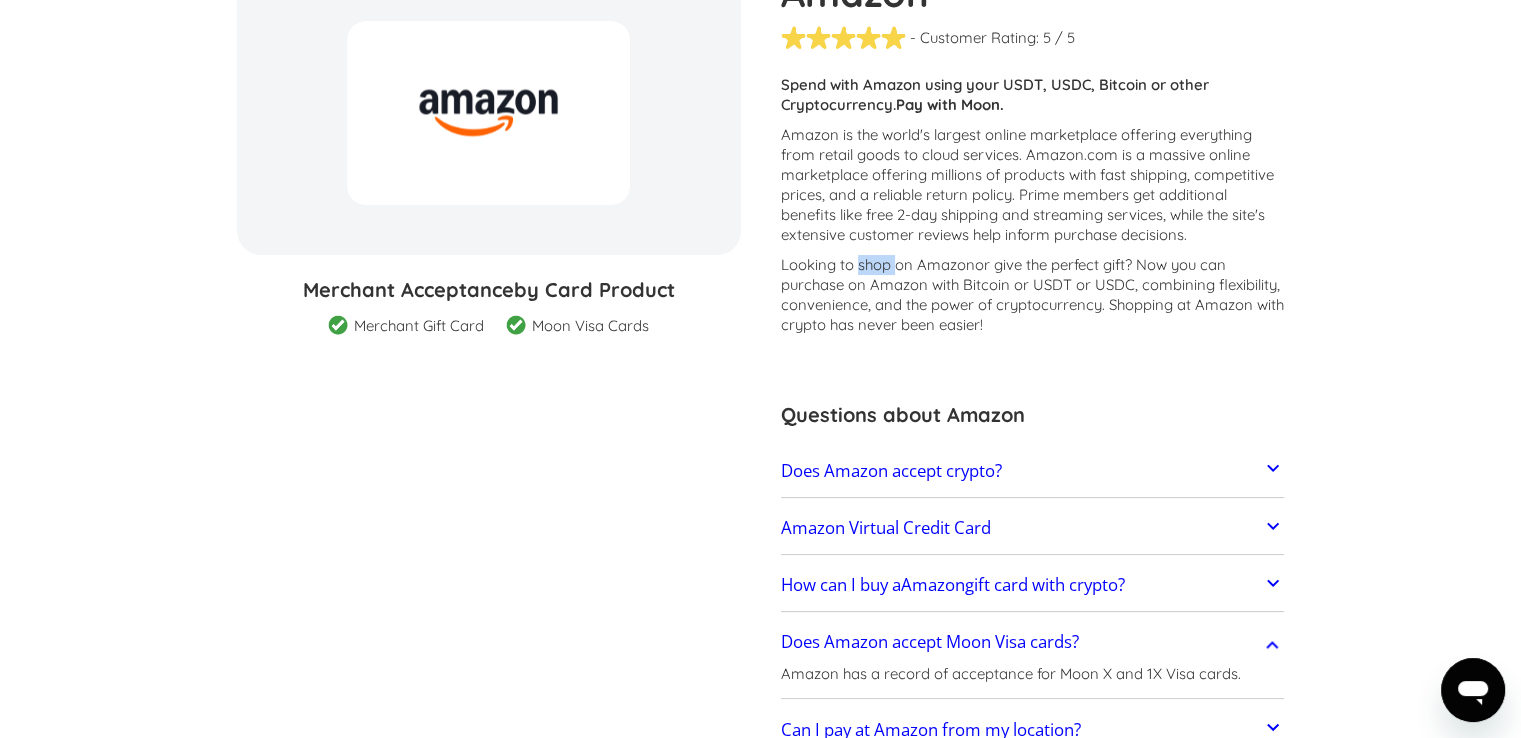 click on "Looking to shop on Amazon  or give the perfect gift ? Now you can purchase on Amazon with Bitcoin or USDT or USDC, combining flexibility, convenience, and the power of cryptocurrency. Shopping at Amazon with crypto has never been easier!" at bounding box center [1033, 295] 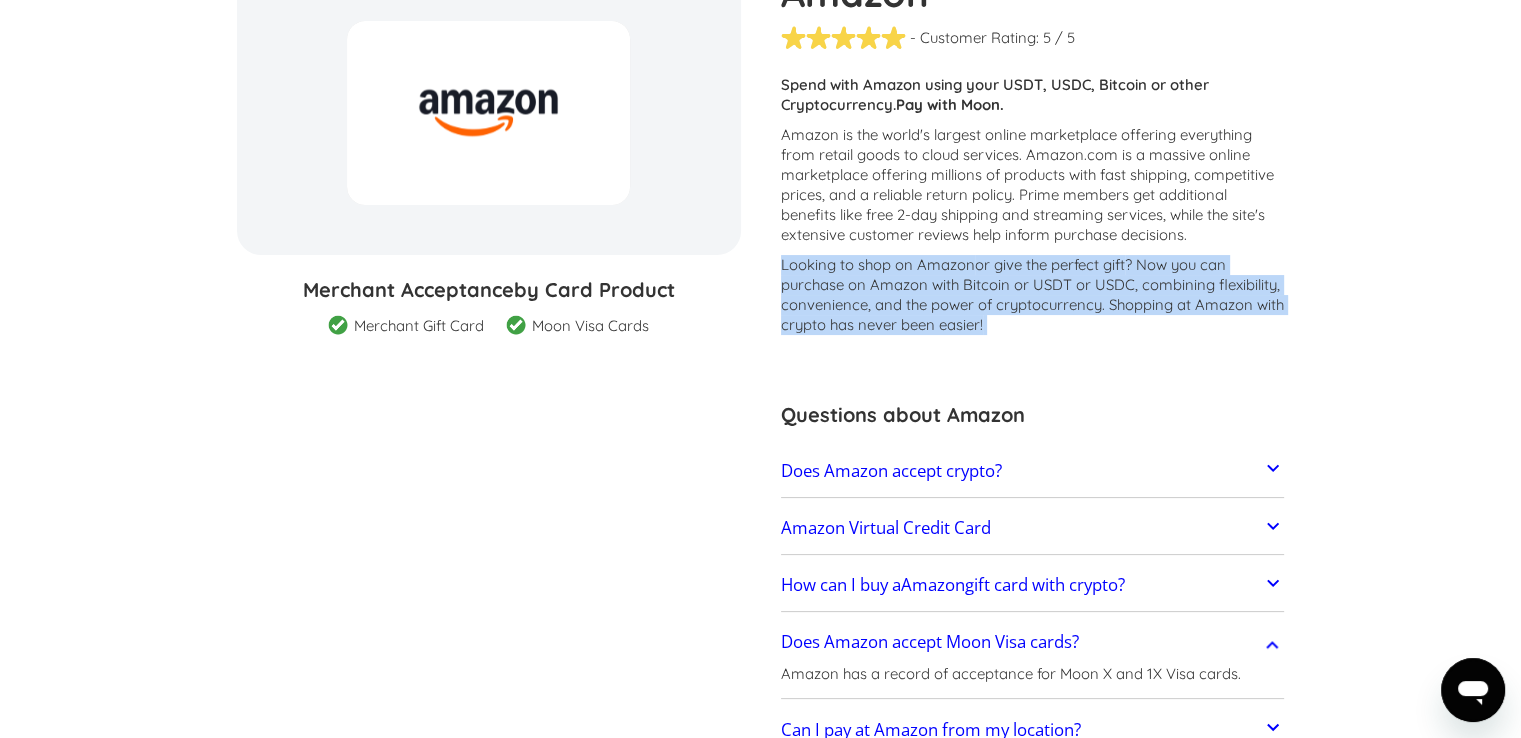 click on "Looking to shop on Amazon  or give the perfect gift ? Now you can purchase on Amazon with Bitcoin or USDT or USDC, combining flexibility, convenience, and the power of cryptocurrency. Shopping at Amazon with crypto has never been easier!" at bounding box center (1033, 295) 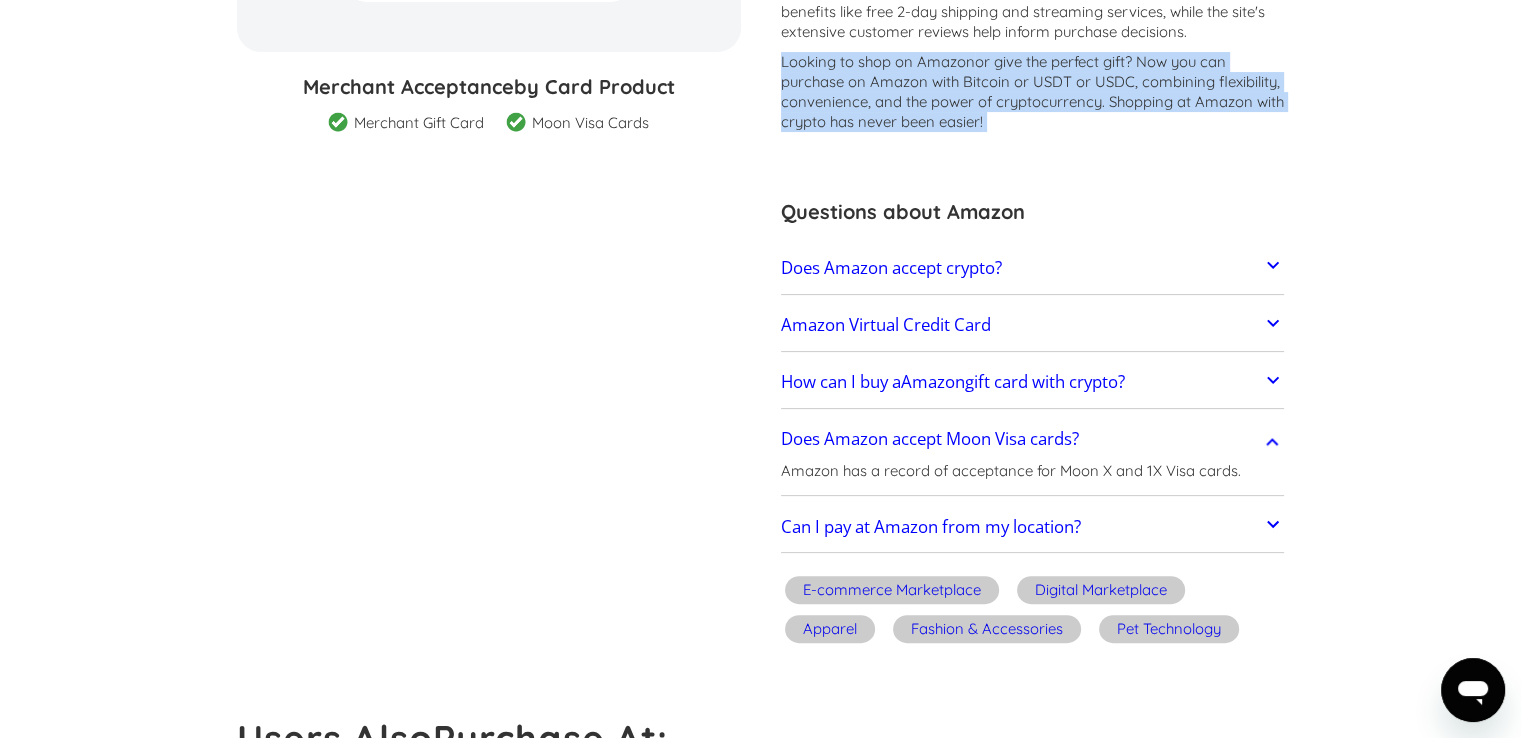 scroll, scrollTop: 438, scrollLeft: 0, axis: vertical 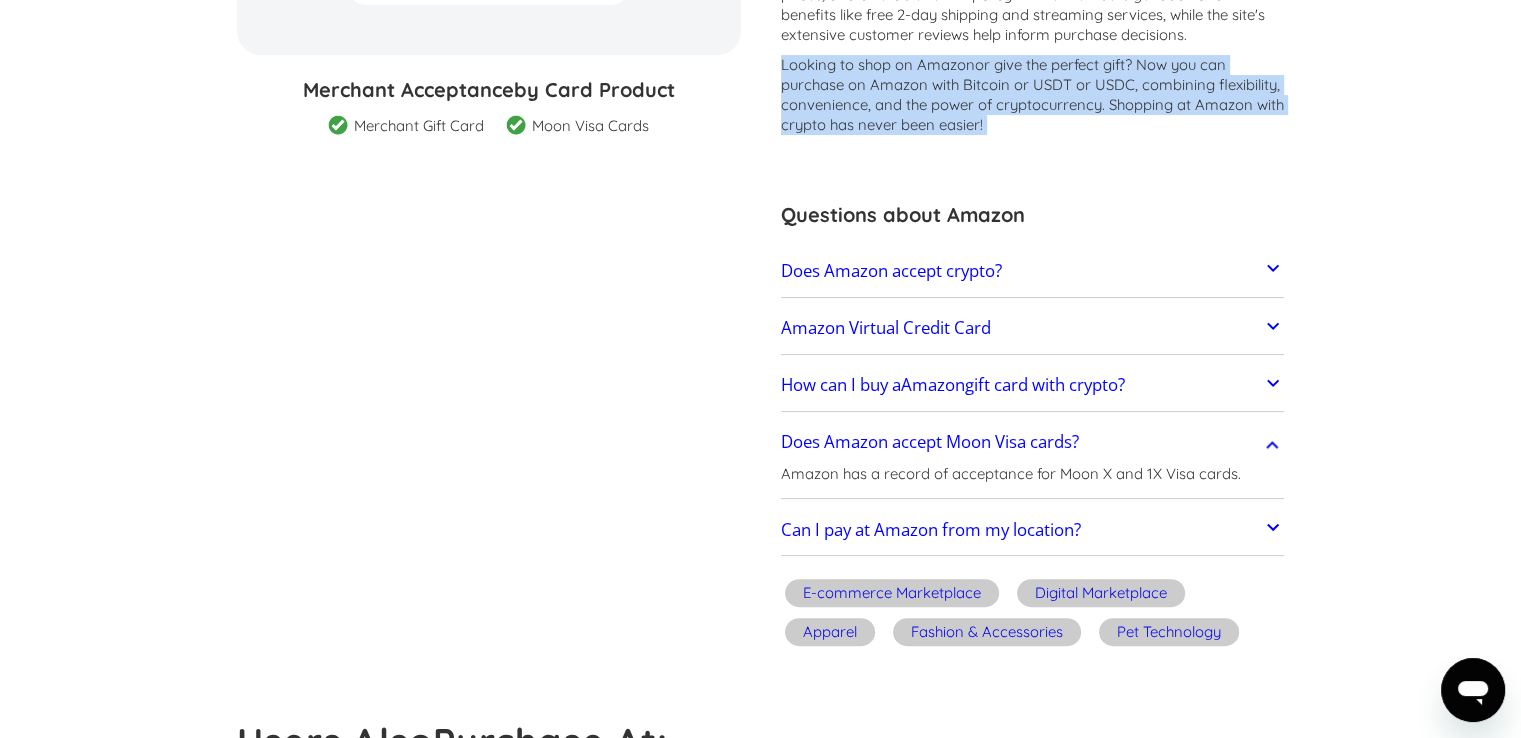 click on "Amazon Virtual Credit Card" at bounding box center [886, 328] 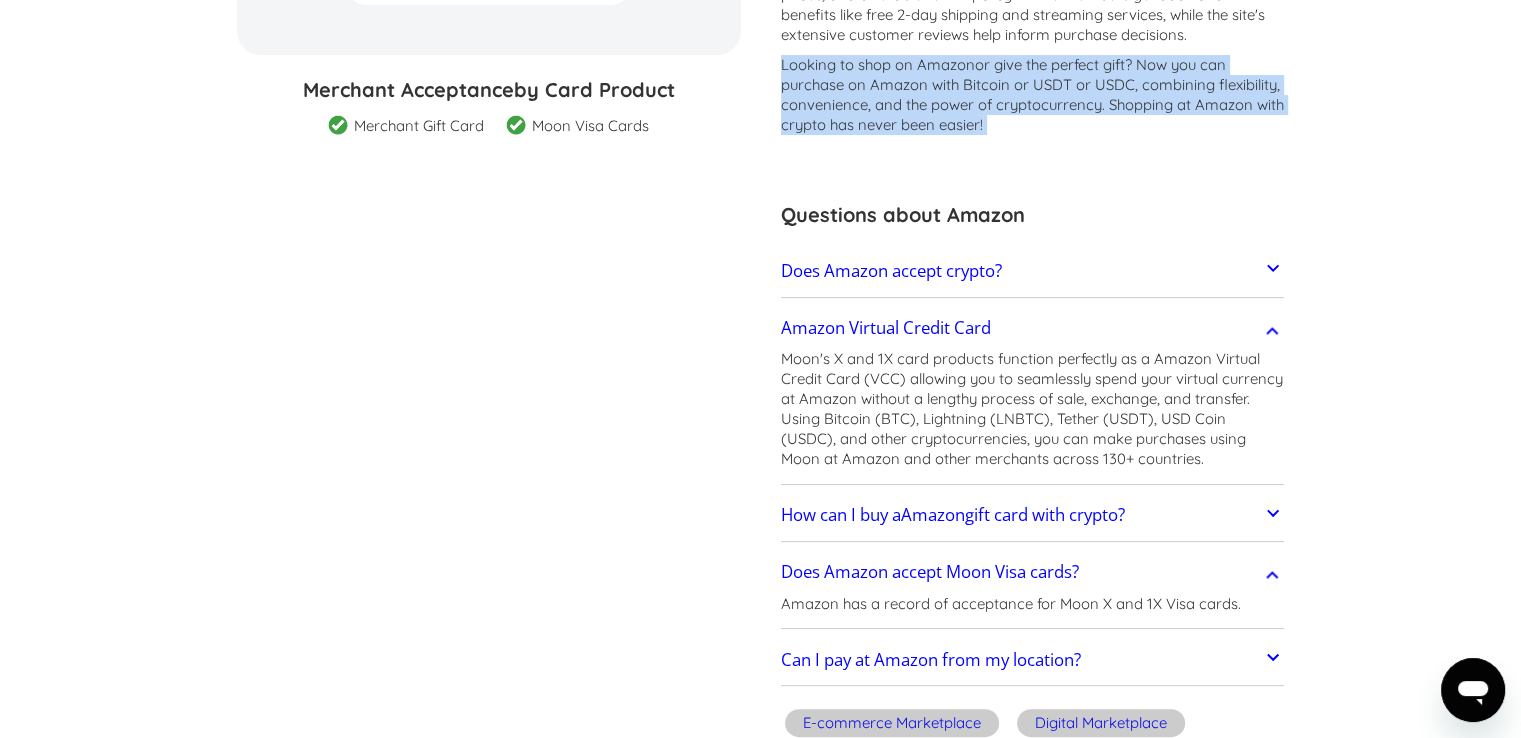 click on "Amazon Virtual Credit Card" at bounding box center [886, 328] 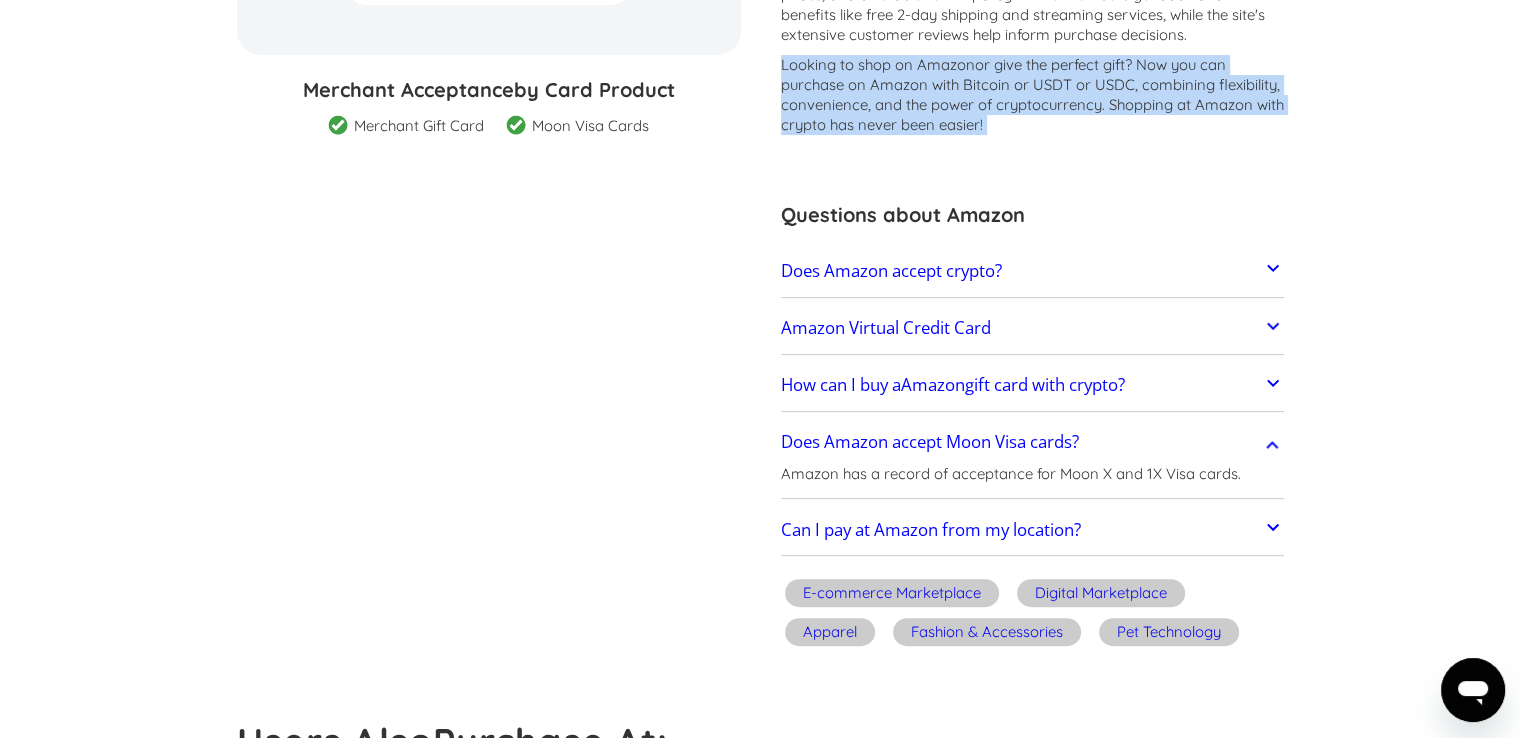 click on "Does Amazon accept crypto?" at bounding box center [891, 271] 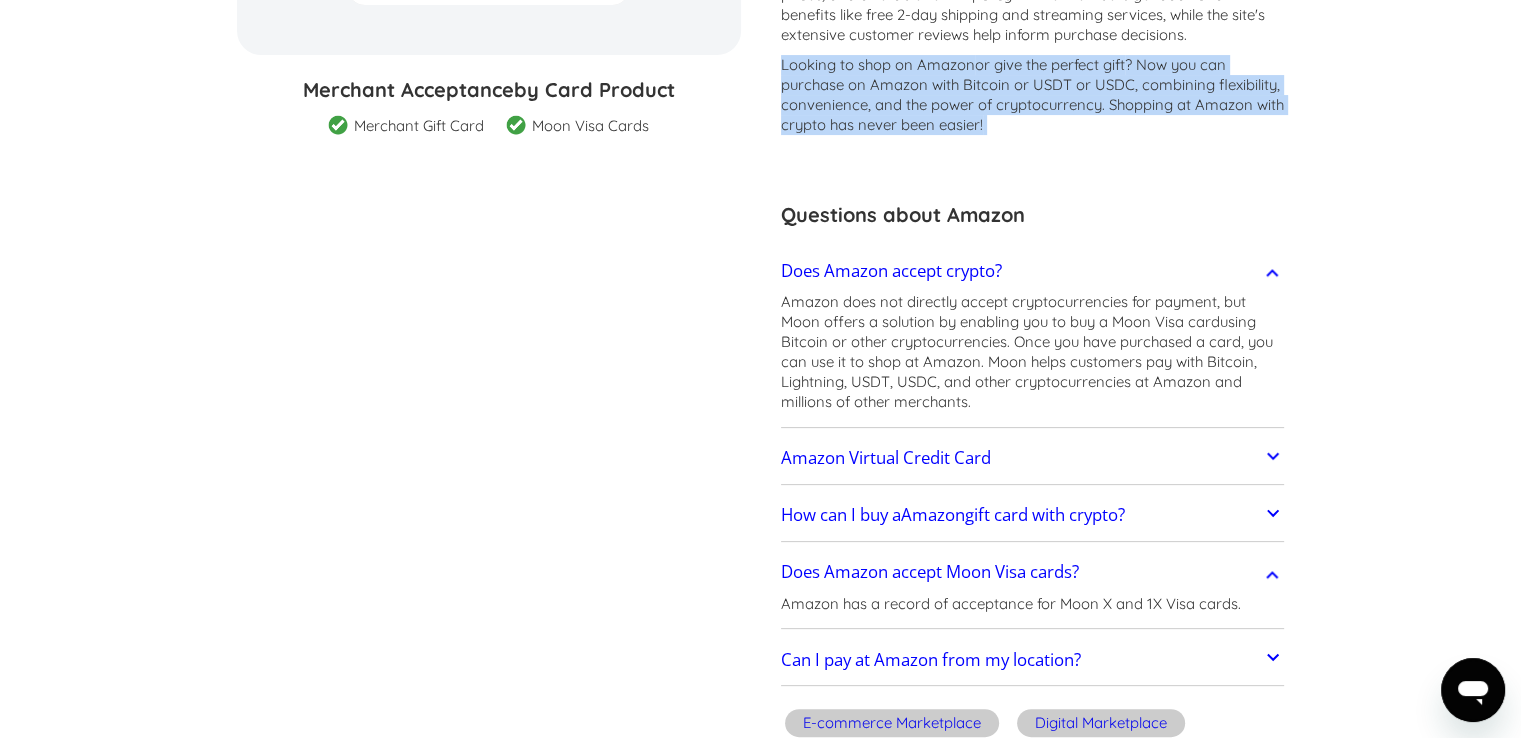 click on "Does Amazon accept crypto?" at bounding box center [891, 271] 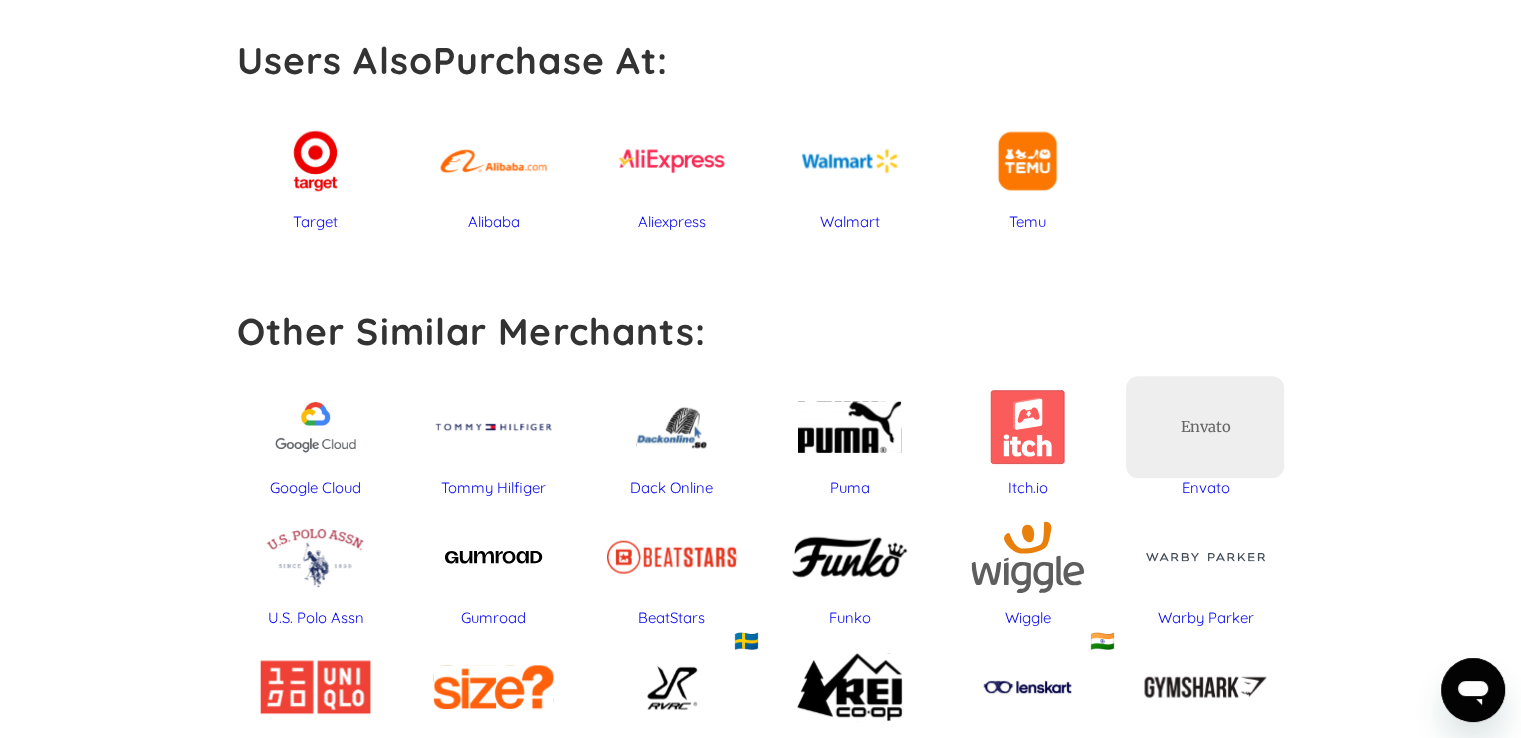 scroll, scrollTop: 1038, scrollLeft: 0, axis: vertical 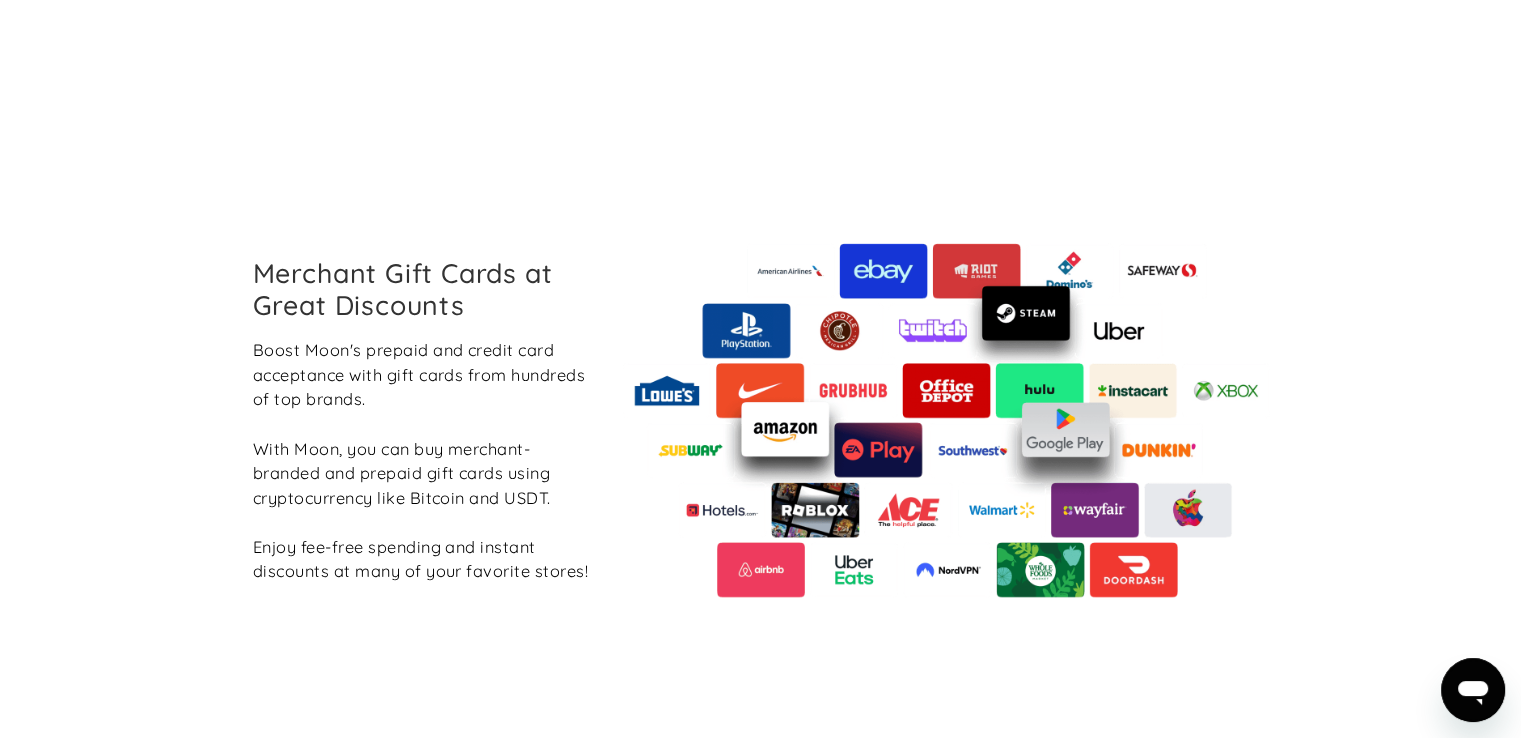 click on "Boost Moon's prepaid and credit card acceptance with gift cards from hundreds of top brands.  With Moon, you can buy merchant-branded and prepaid gift cards using cryptocurrency like Bitcoin and USDT.  Enjoy fee-free spending and instant discounts at many of your favorite stores!" at bounding box center [423, 461] 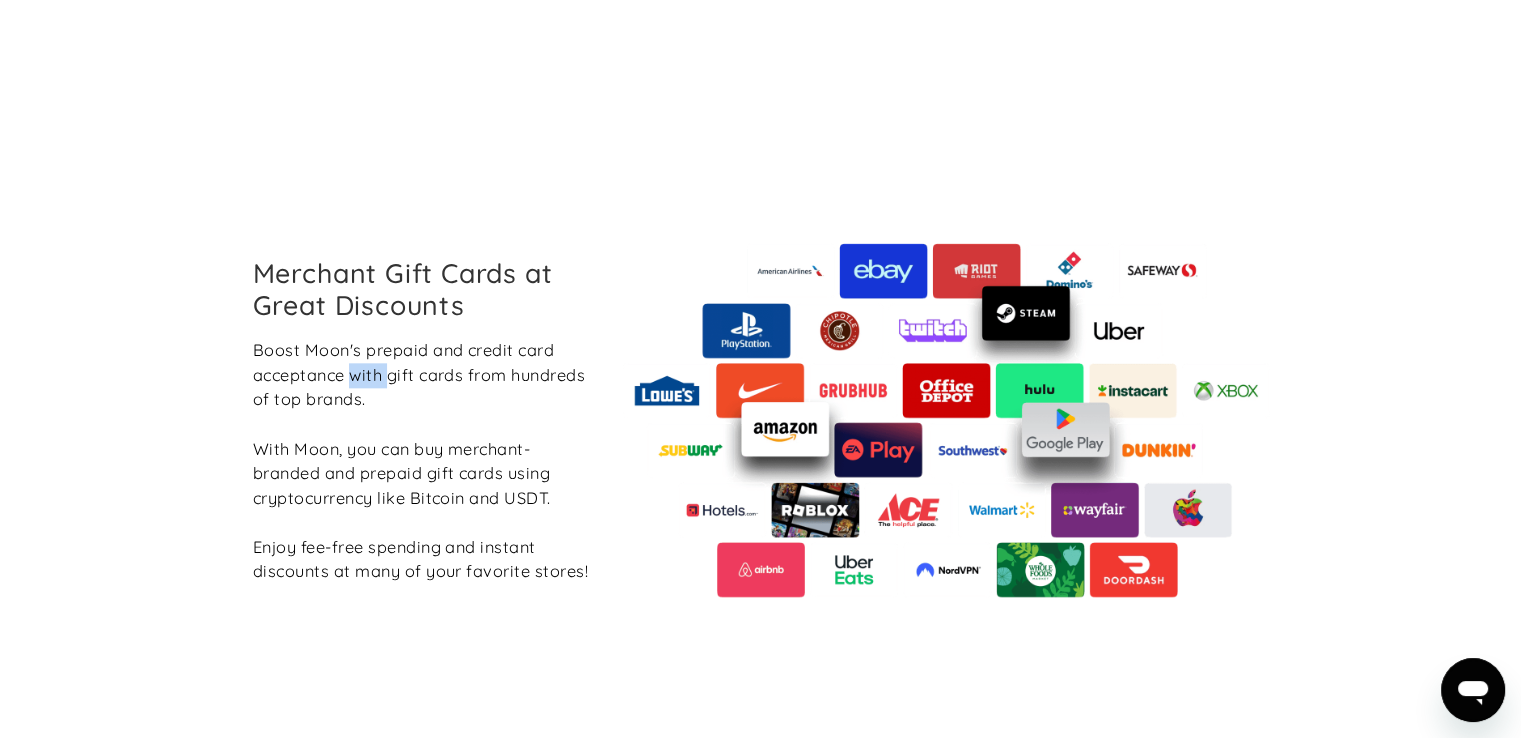 click on "Boost Moon's prepaid and credit card acceptance with gift cards from hundreds of top brands.  With Moon, you can buy merchant-branded and prepaid gift cards using cryptocurrency like Bitcoin and USDT.  Enjoy fee-free spending and instant discounts at many of your favorite stores!" at bounding box center [423, 461] 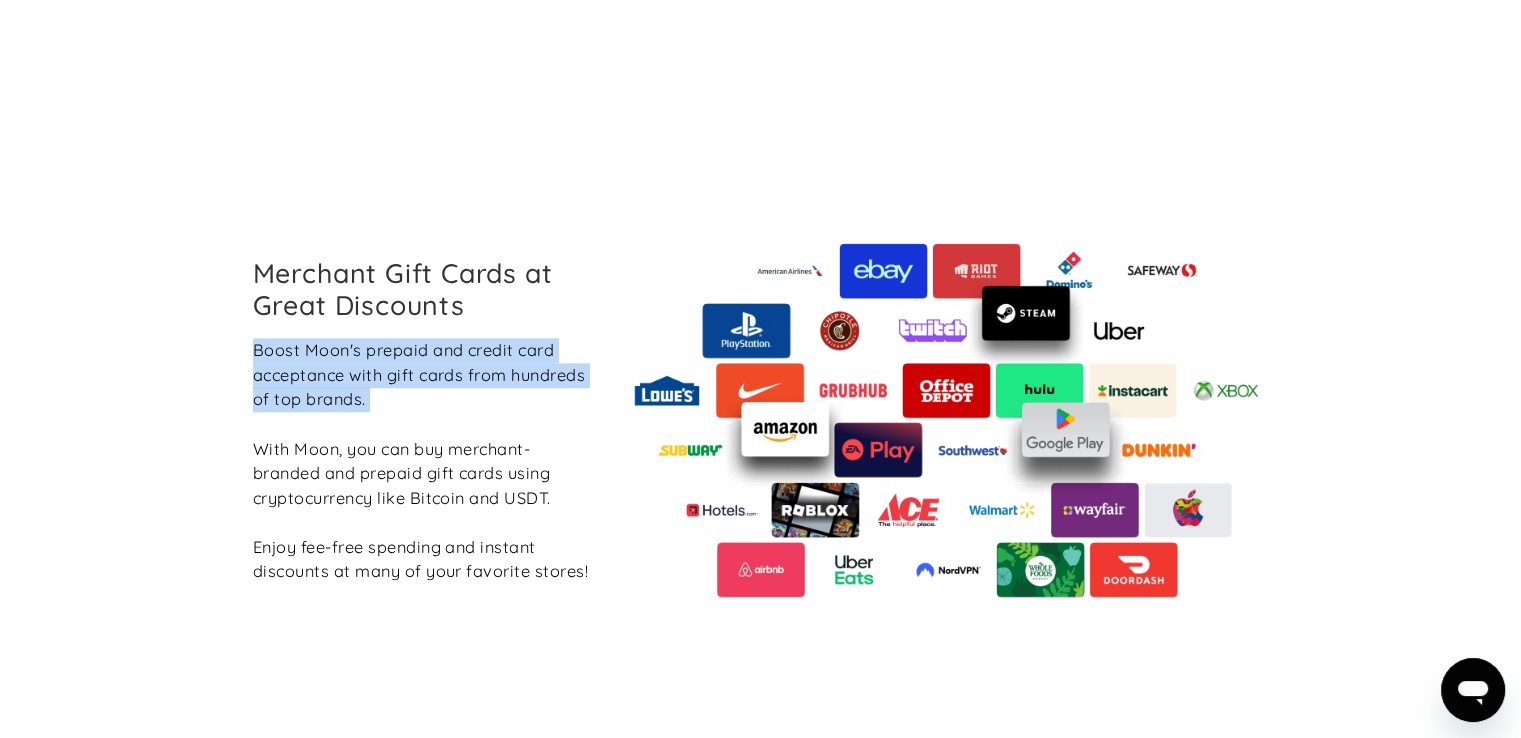 click on "Boost Moon's prepaid and credit card acceptance with gift cards from hundreds of top brands.  With Moon, you can buy merchant-branded and prepaid gift cards using cryptocurrency like Bitcoin and USDT.  Enjoy fee-free spending and instant discounts at many of your favorite stores!" at bounding box center [423, 461] 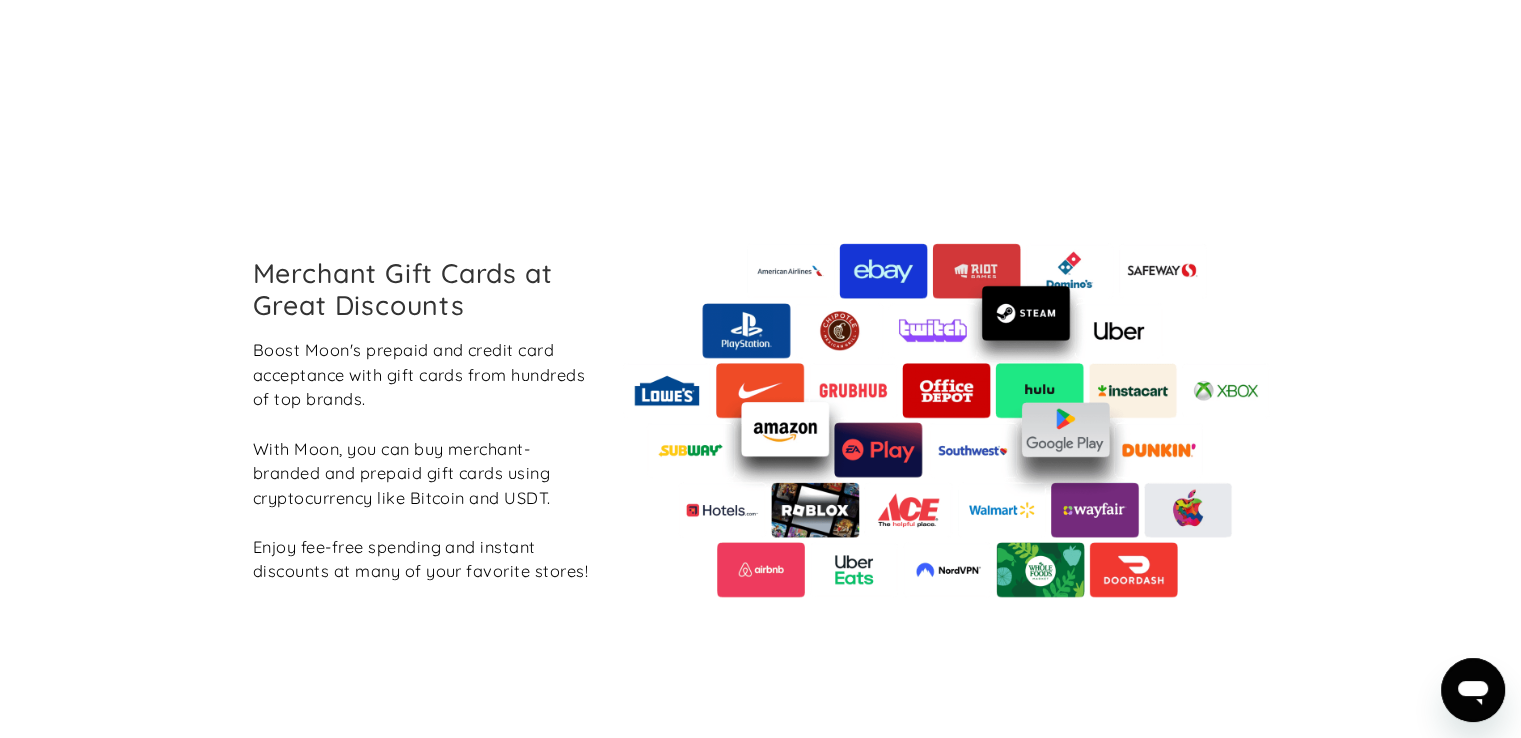 click on "Boost Moon's prepaid and credit card acceptance with gift cards from hundreds of top brands.  With Moon, you can buy merchant-branded and prepaid gift cards using cryptocurrency like Bitcoin and USDT.  Enjoy fee-free spending and instant discounts at many of your favorite stores!" at bounding box center [423, 461] 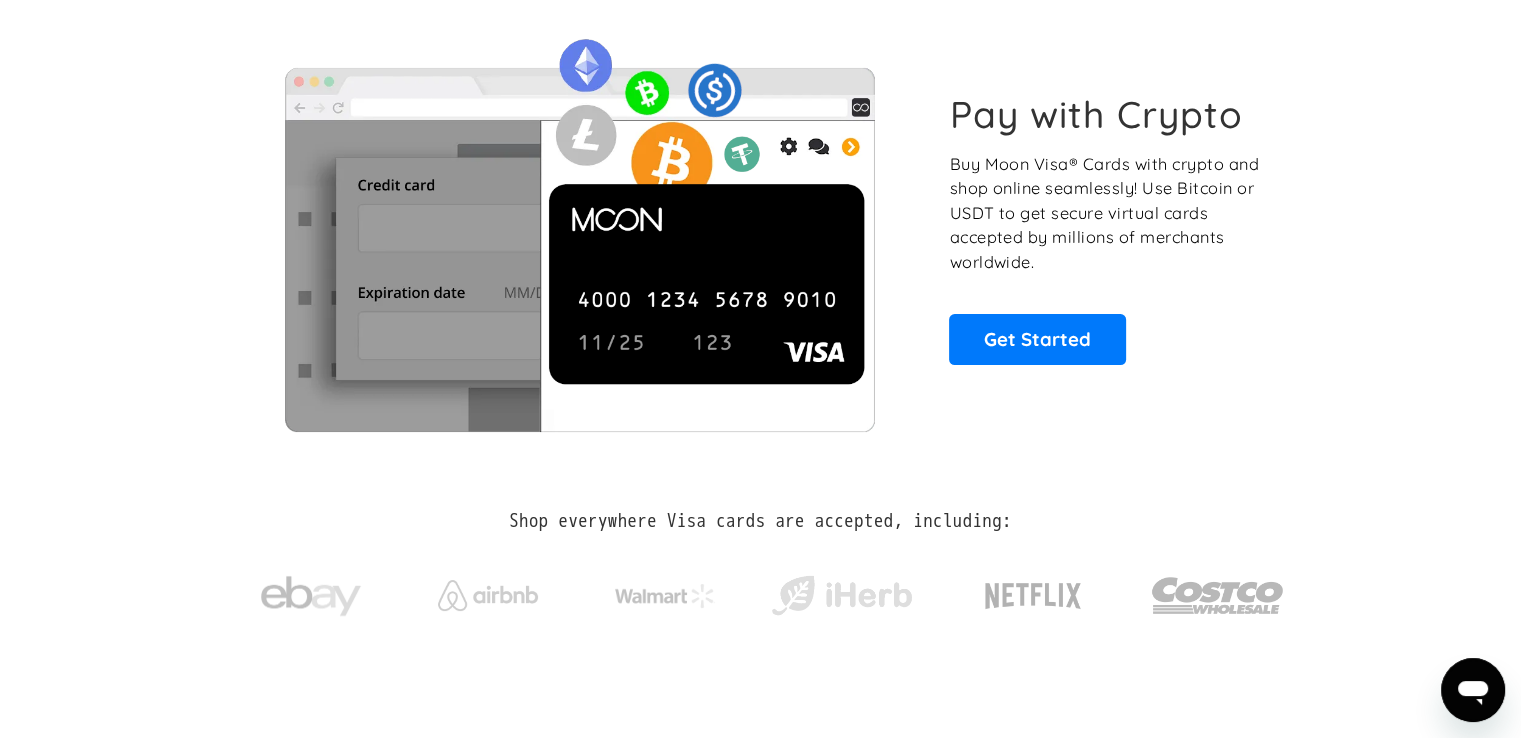 scroll, scrollTop: 0, scrollLeft: 0, axis: both 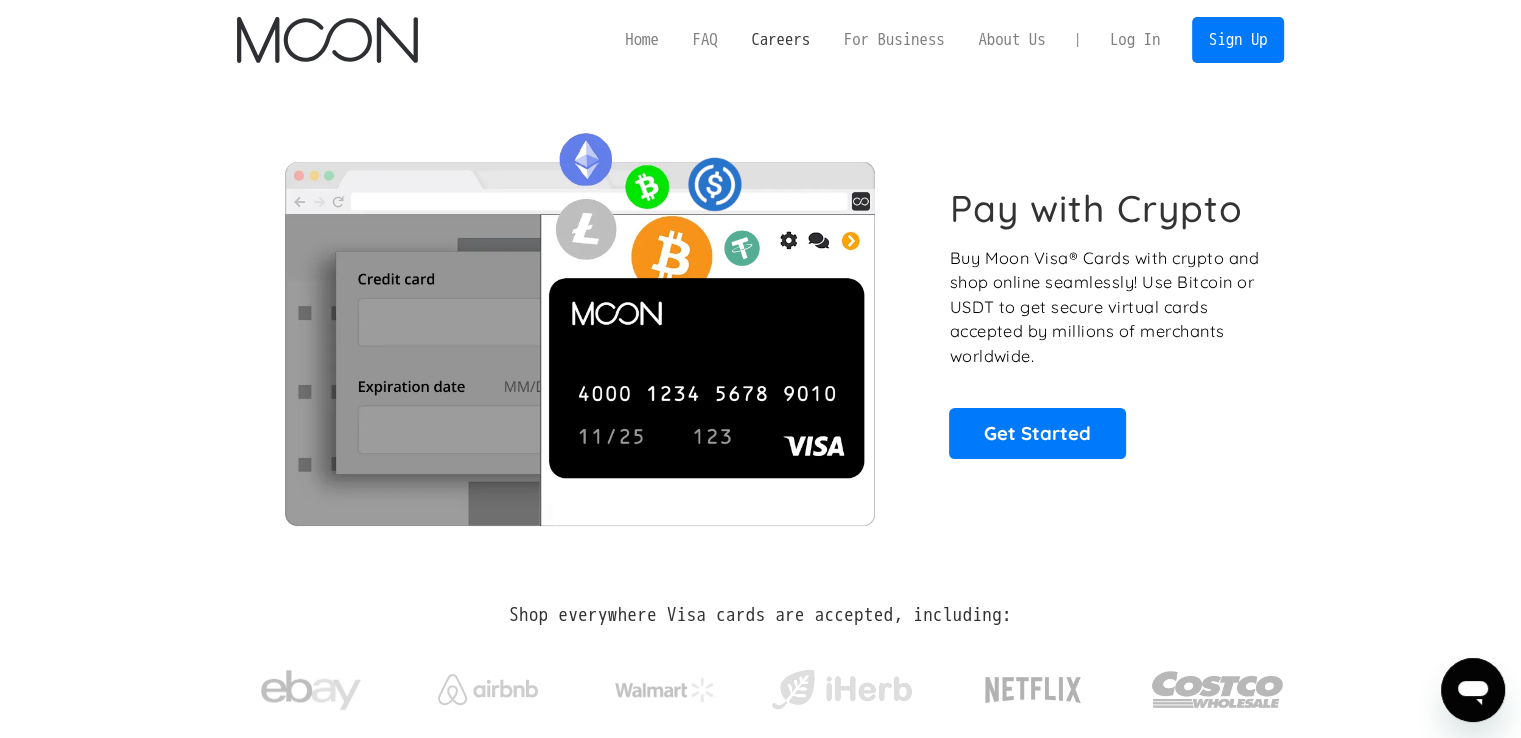 click on "Careers" at bounding box center (780, 39) 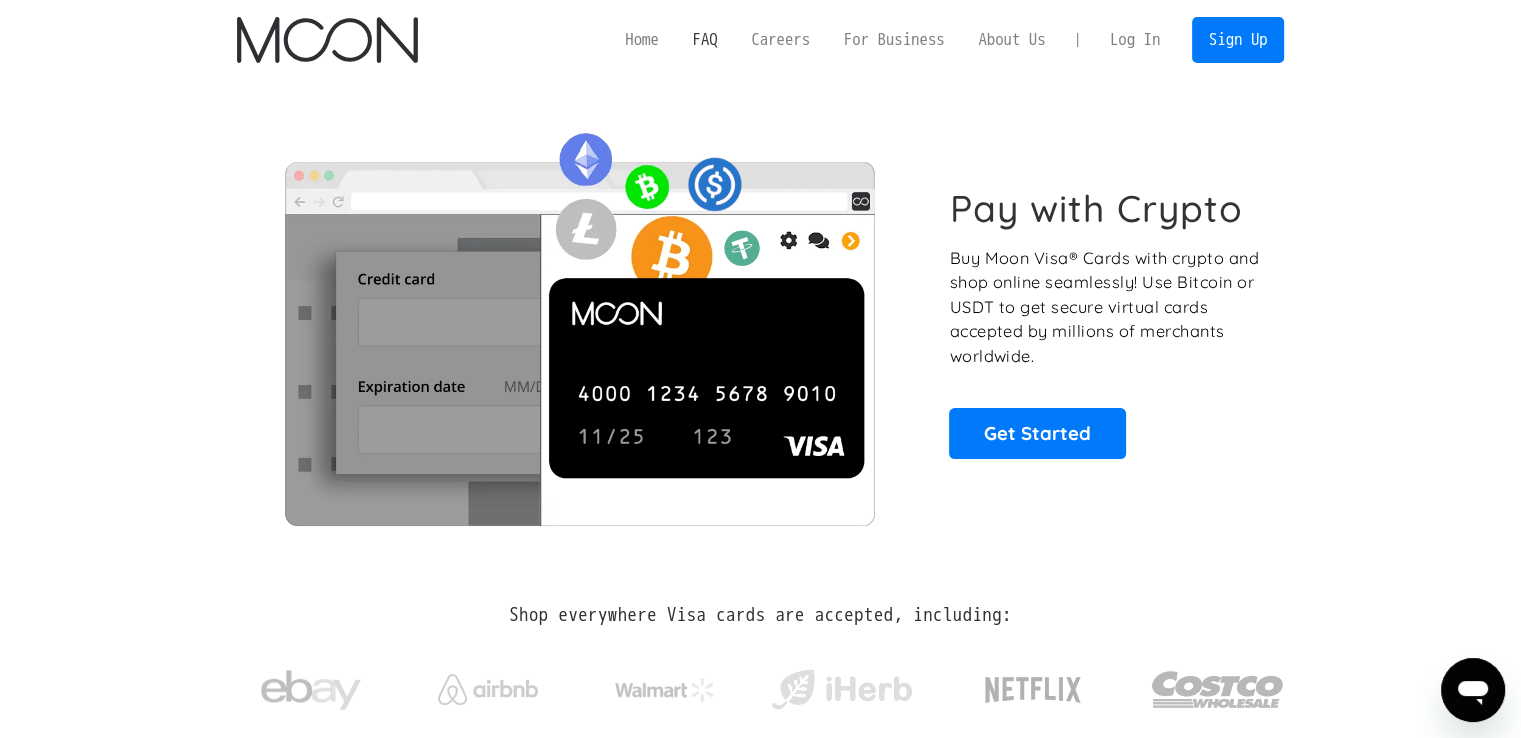 click on "FAQ" at bounding box center (705, 39) 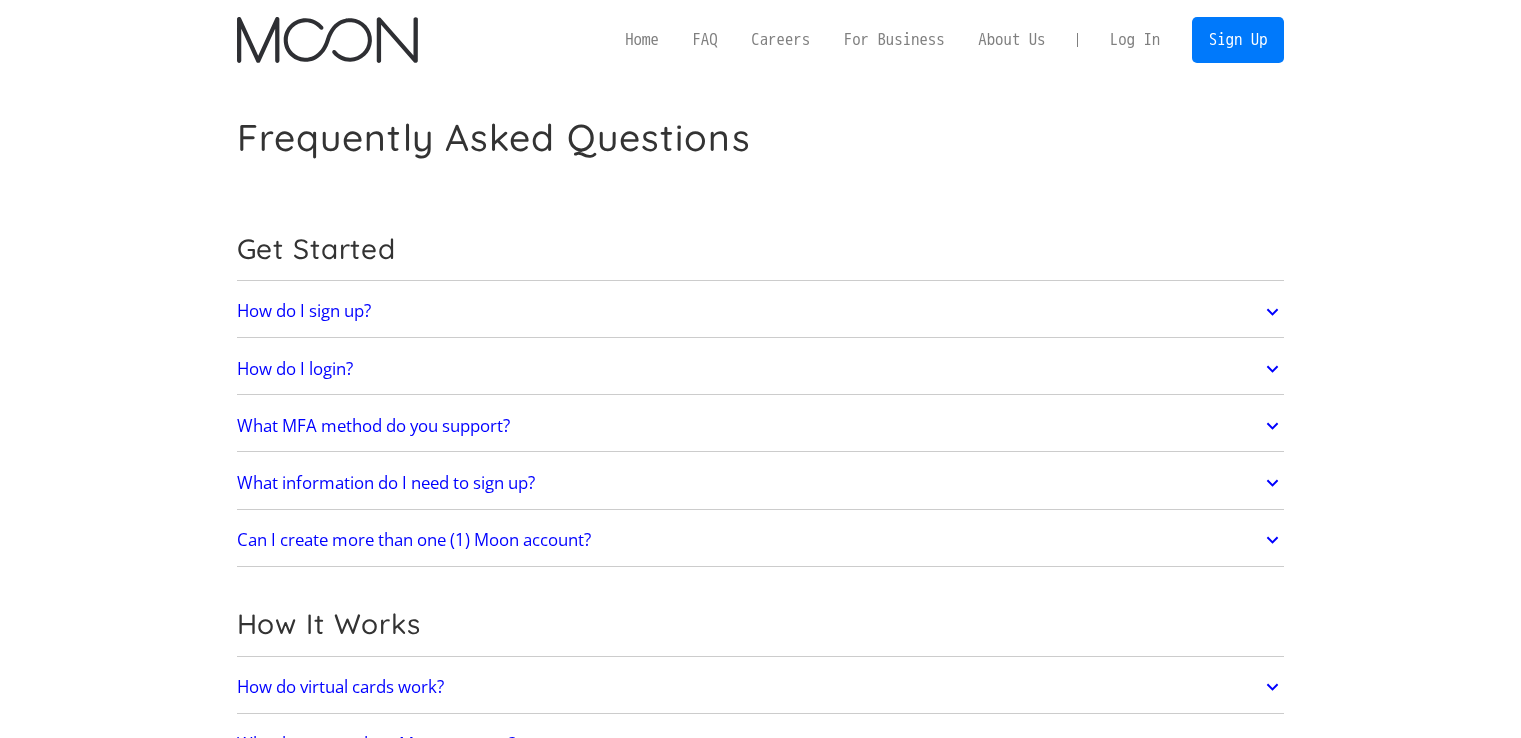 scroll, scrollTop: 0, scrollLeft: 0, axis: both 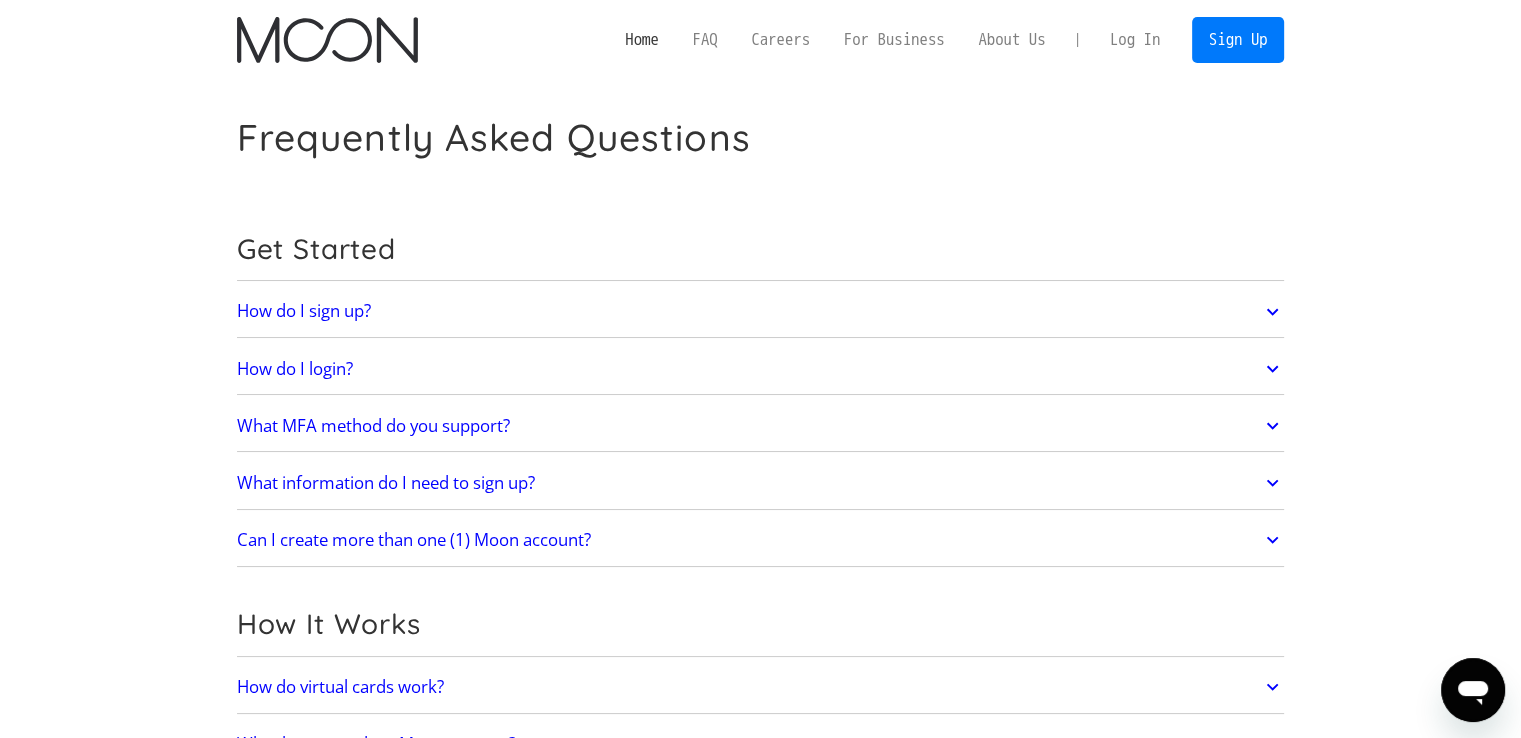 click on "Home" at bounding box center (641, 39) 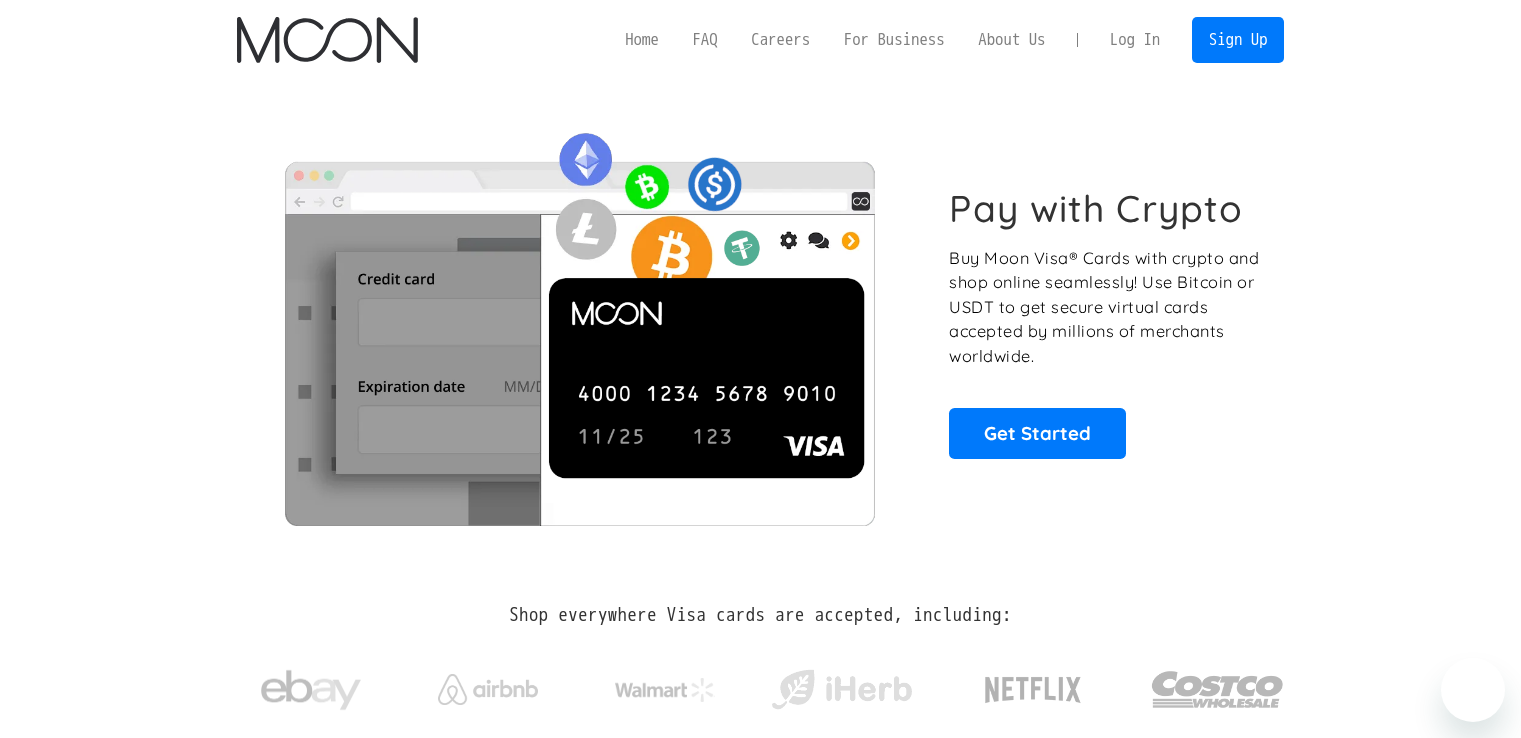scroll, scrollTop: 0, scrollLeft: 0, axis: both 